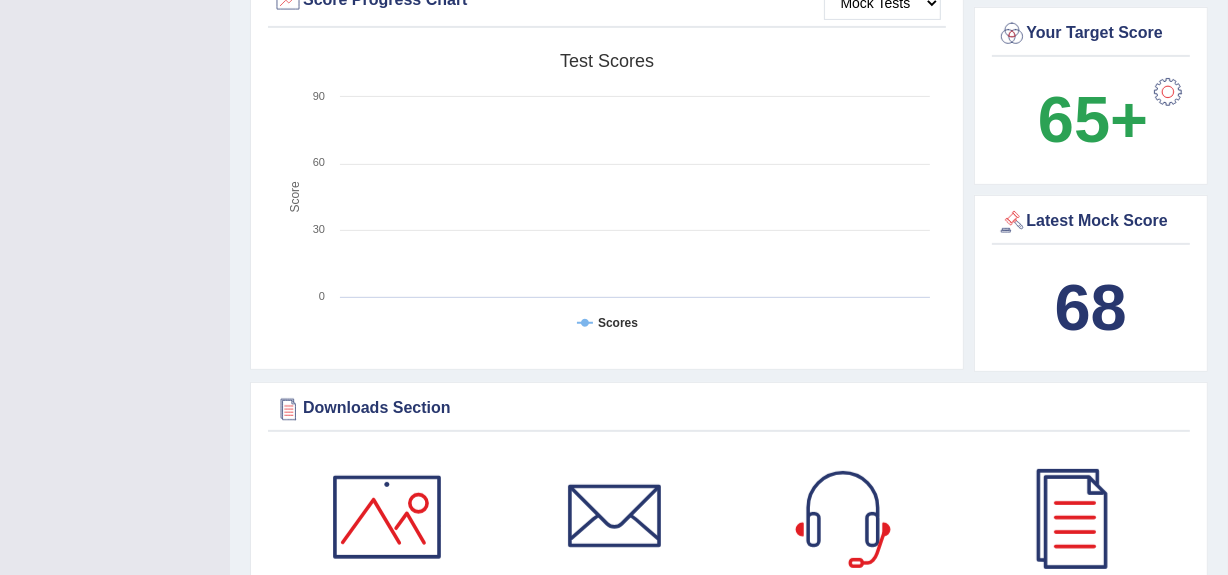 scroll, scrollTop: 0, scrollLeft: 0, axis: both 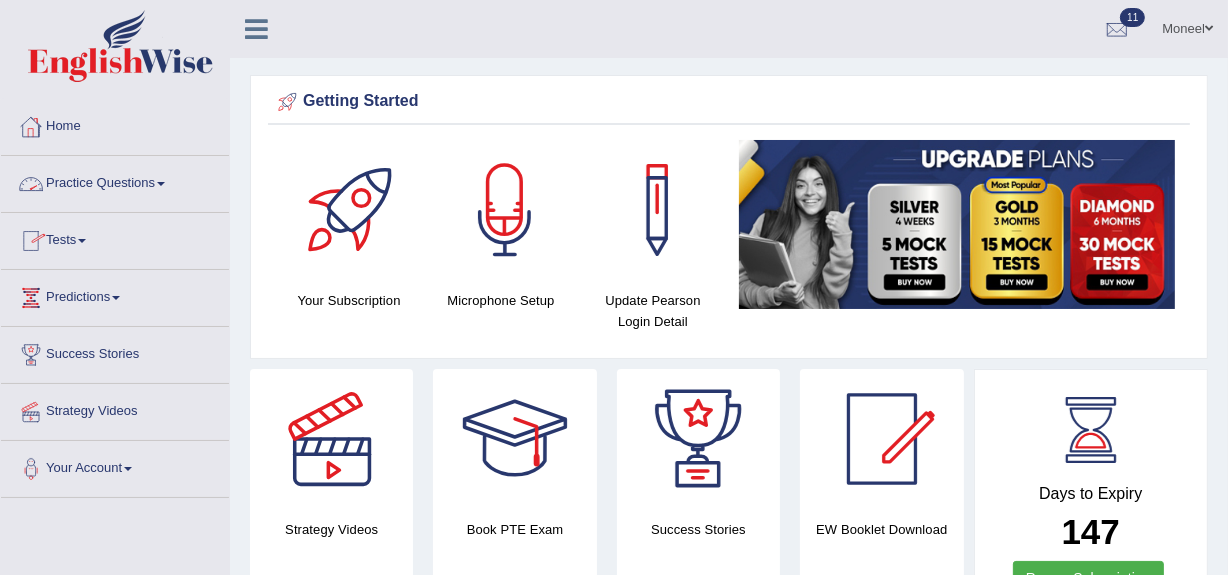 click on "Practice Questions" at bounding box center (115, 181) 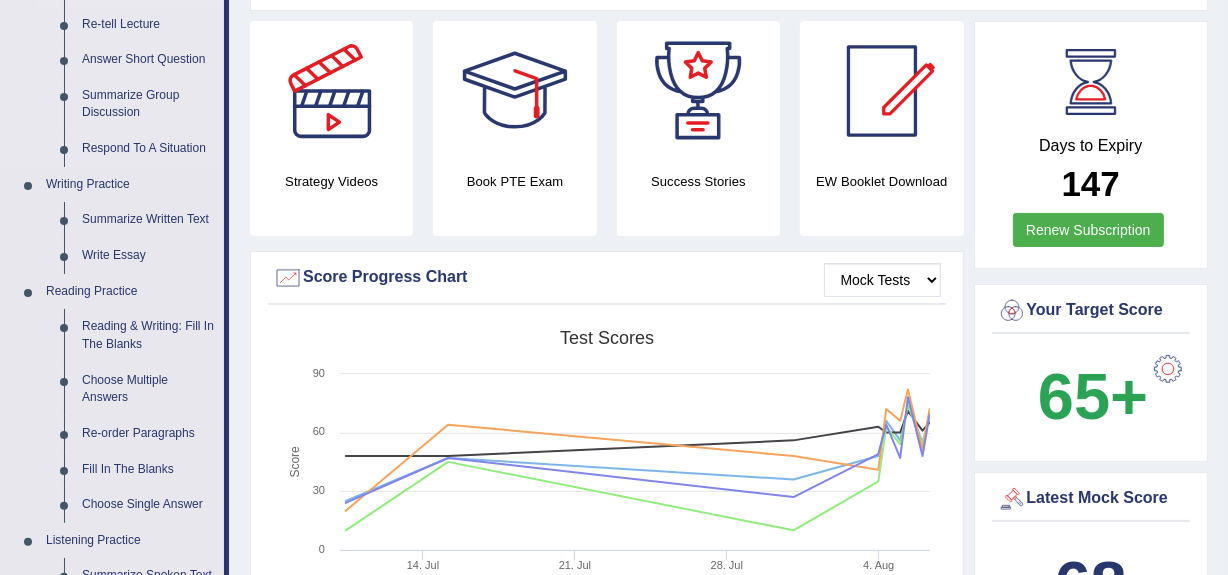 scroll, scrollTop: 0, scrollLeft: 0, axis: both 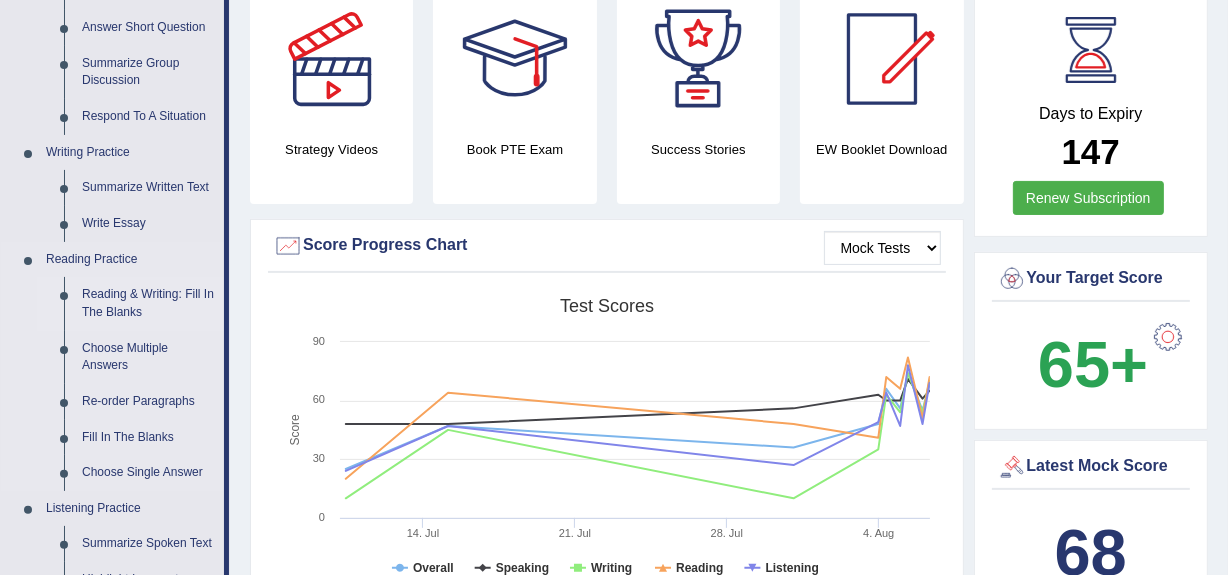 click on "Reading & Writing: Fill In The Blanks" at bounding box center (148, 303) 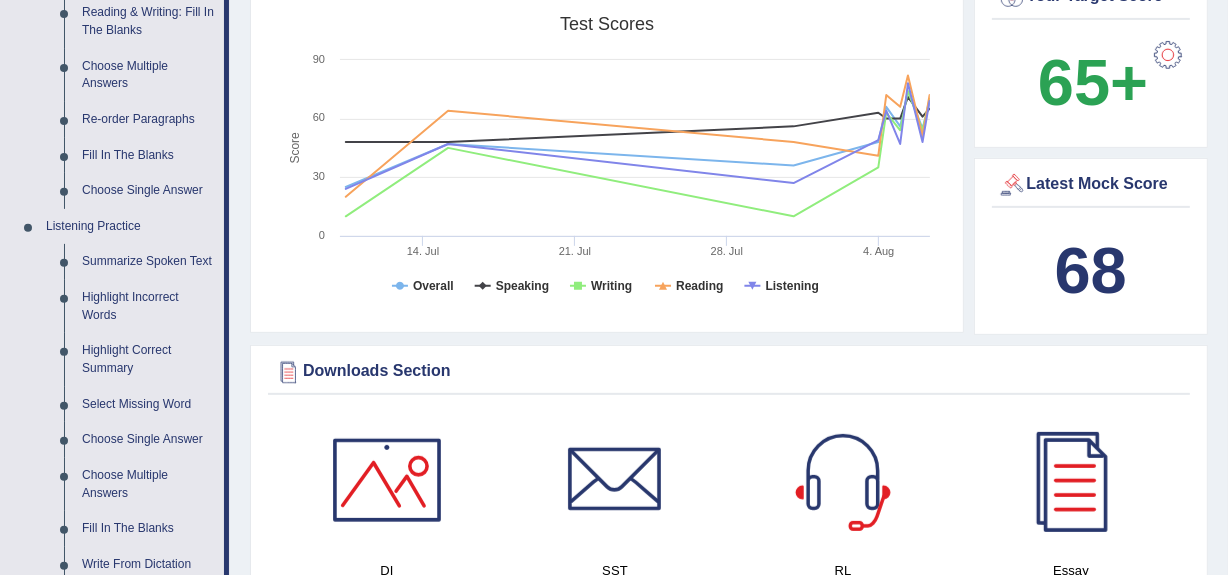 scroll, scrollTop: 661, scrollLeft: 0, axis: vertical 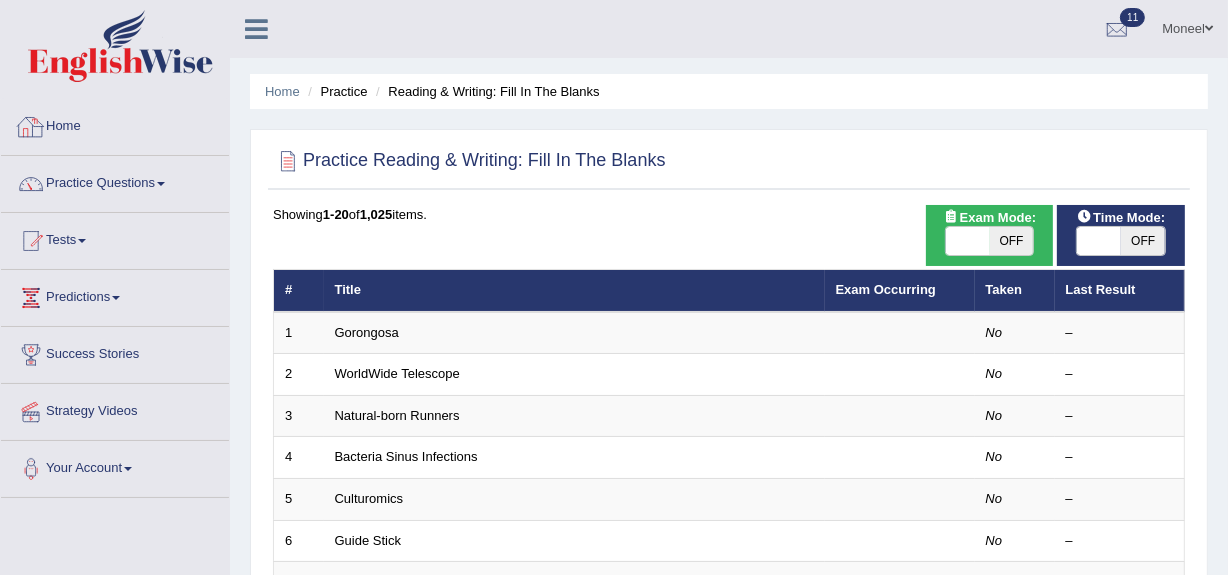 click on "Home" at bounding box center (115, 124) 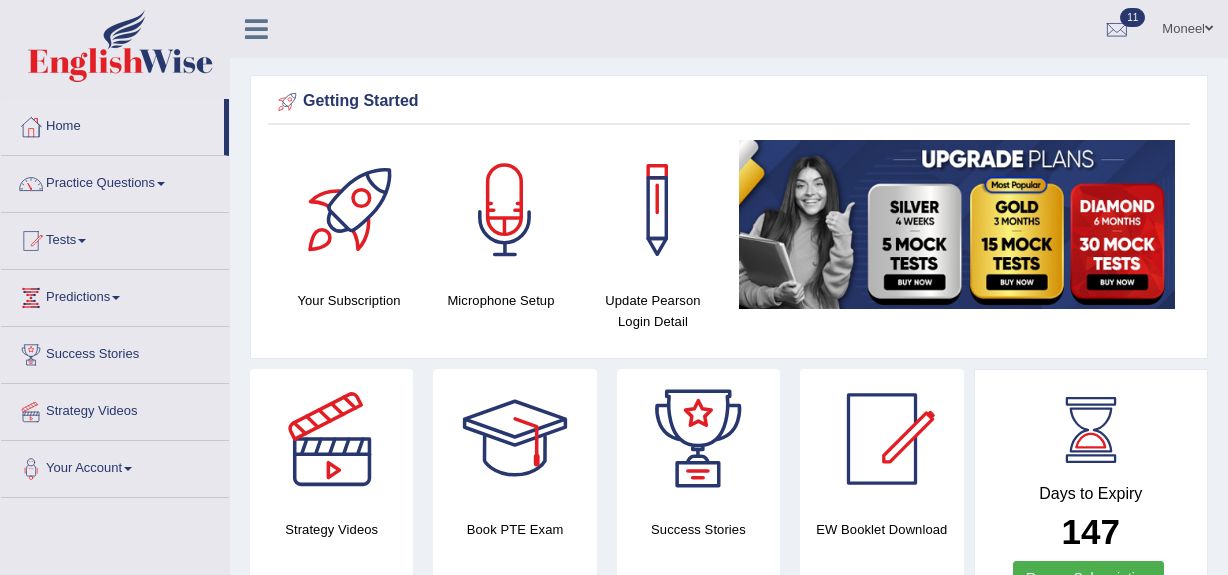 scroll, scrollTop: 0, scrollLeft: 0, axis: both 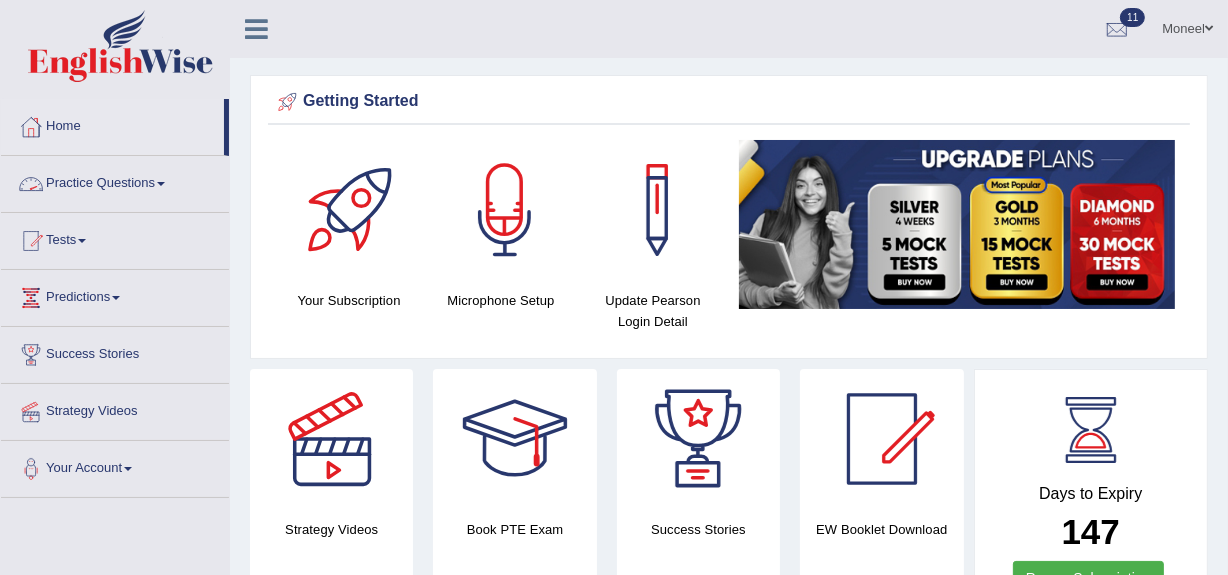 click on "Practice Questions" at bounding box center [115, 181] 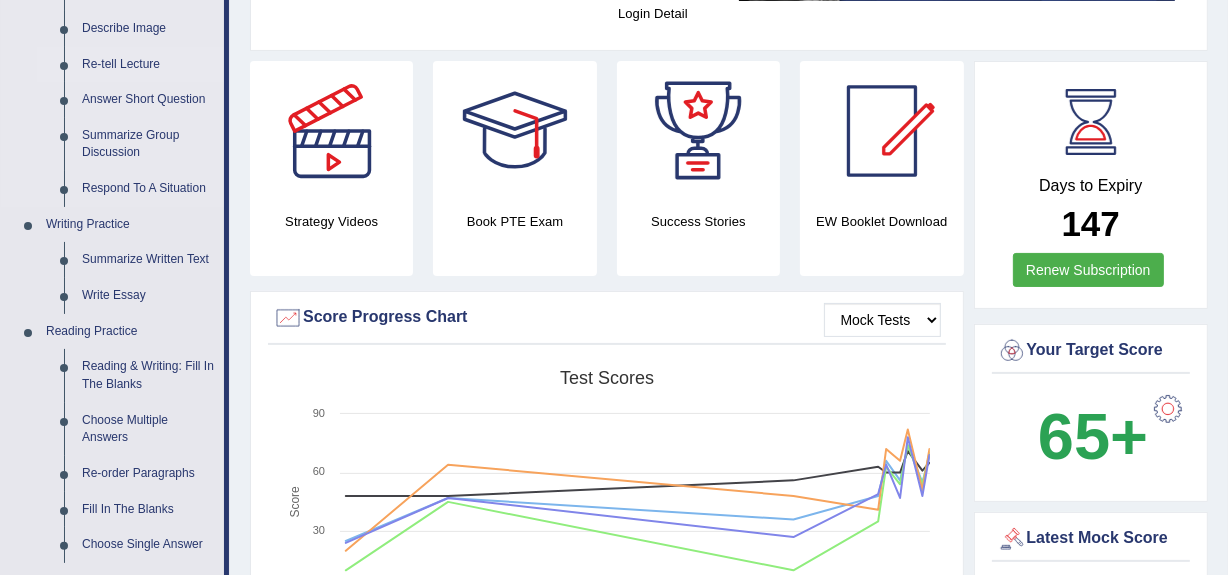 scroll, scrollTop: 0, scrollLeft: 0, axis: both 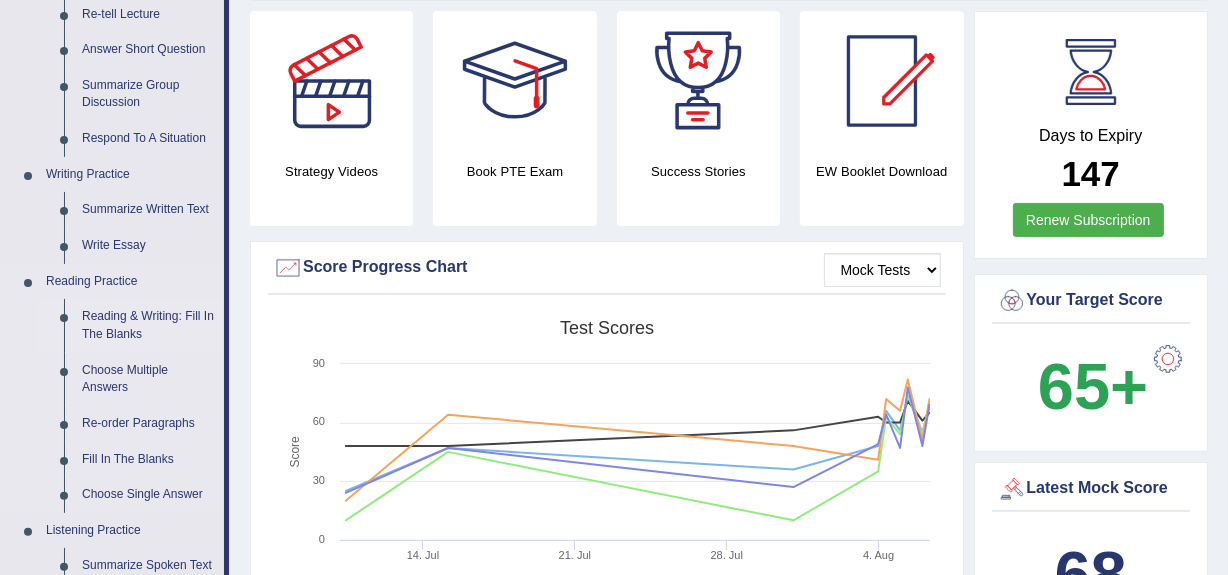 click on "Reading & Writing: Fill In The Blanks" at bounding box center (148, 325) 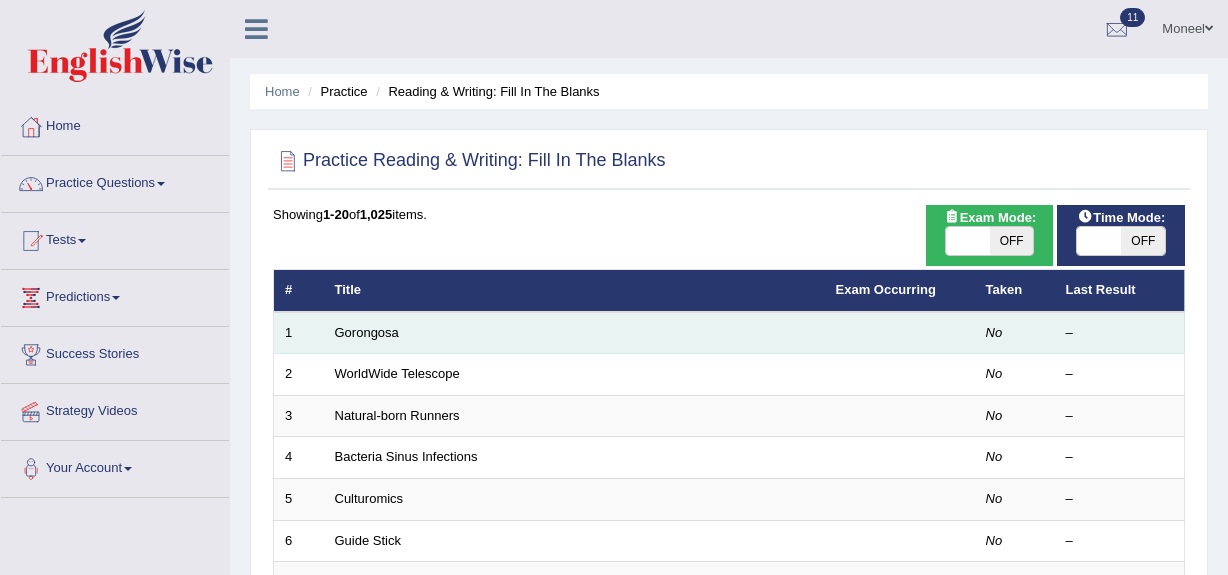 scroll, scrollTop: 0, scrollLeft: 0, axis: both 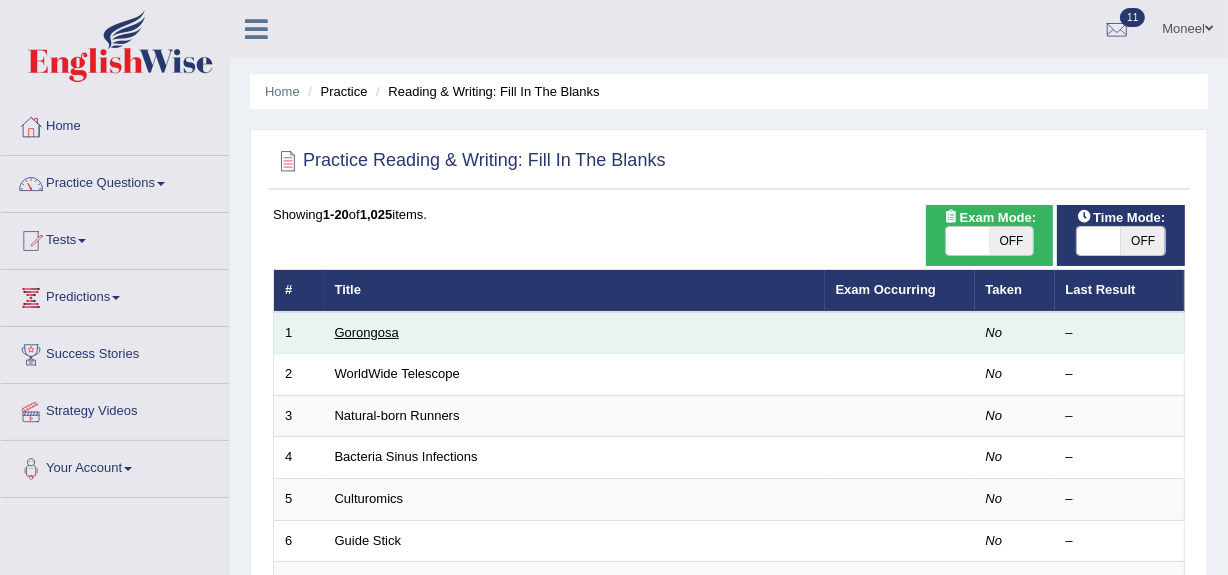 click on "Gorongosa" at bounding box center [367, 332] 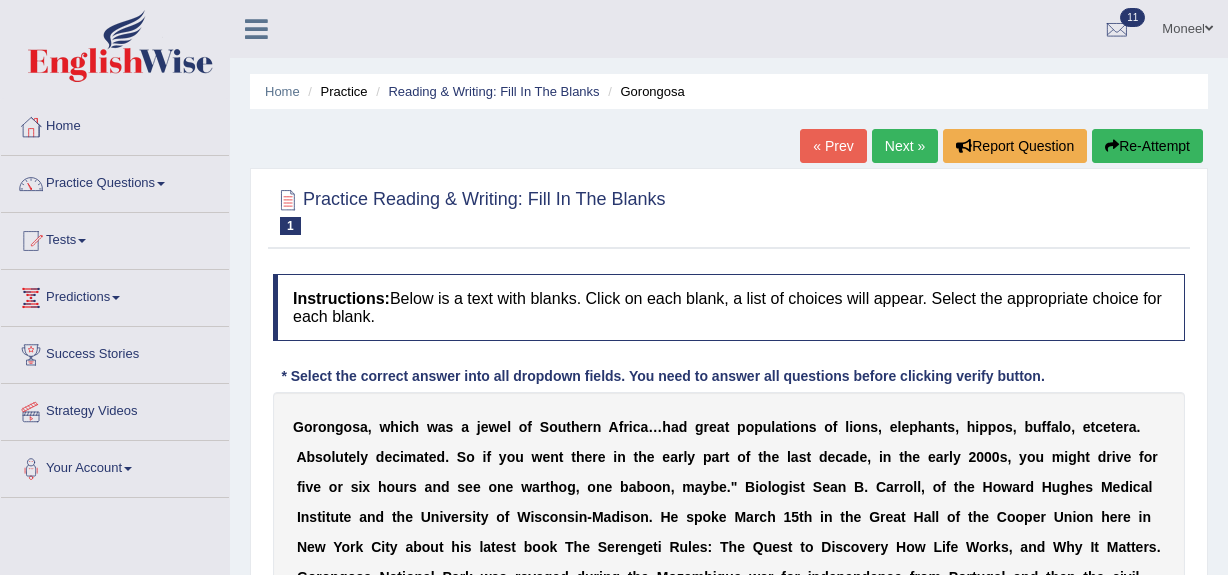 scroll, scrollTop: 0, scrollLeft: 0, axis: both 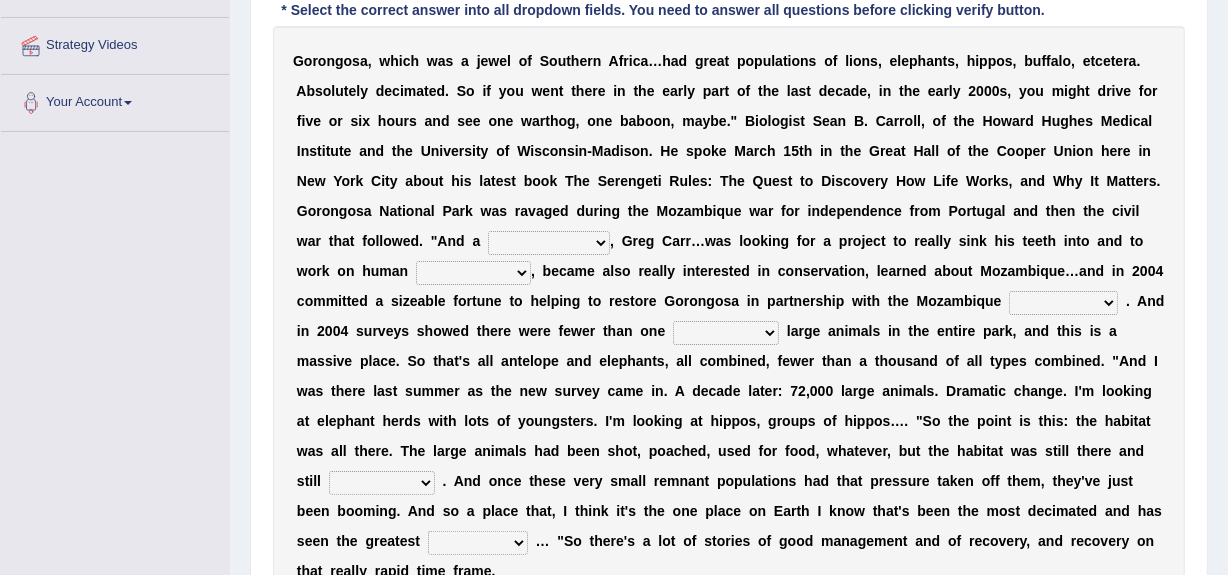 click on "passion solstice ballast philanthropist" at bounding box center (549, 243) 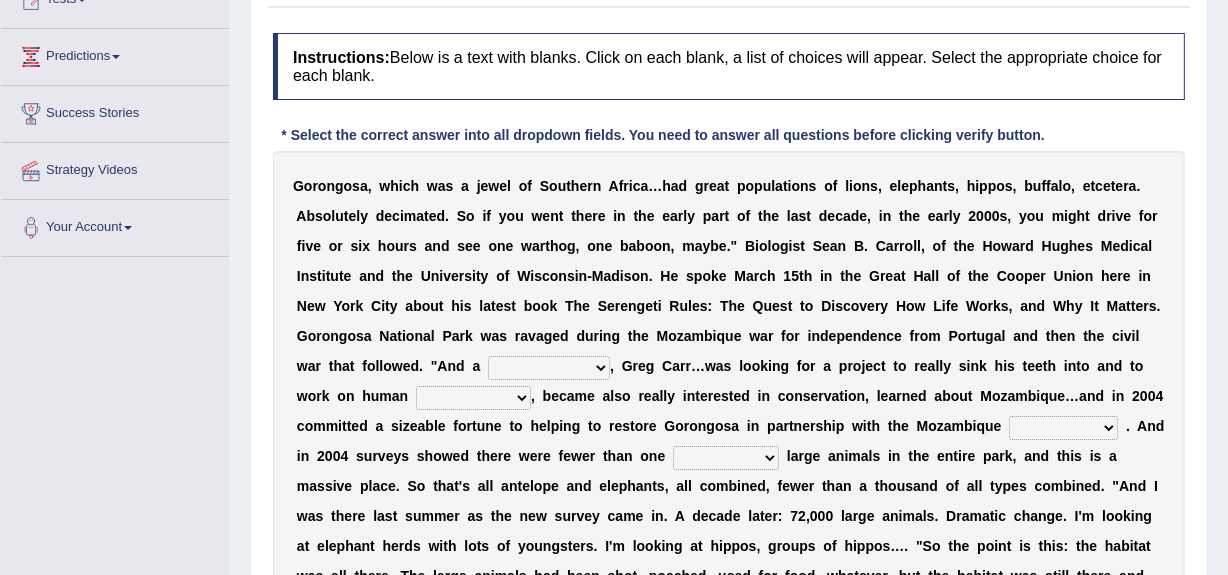 scroll, scrollTop: 240, scrollLeft: 0, axis: vertical 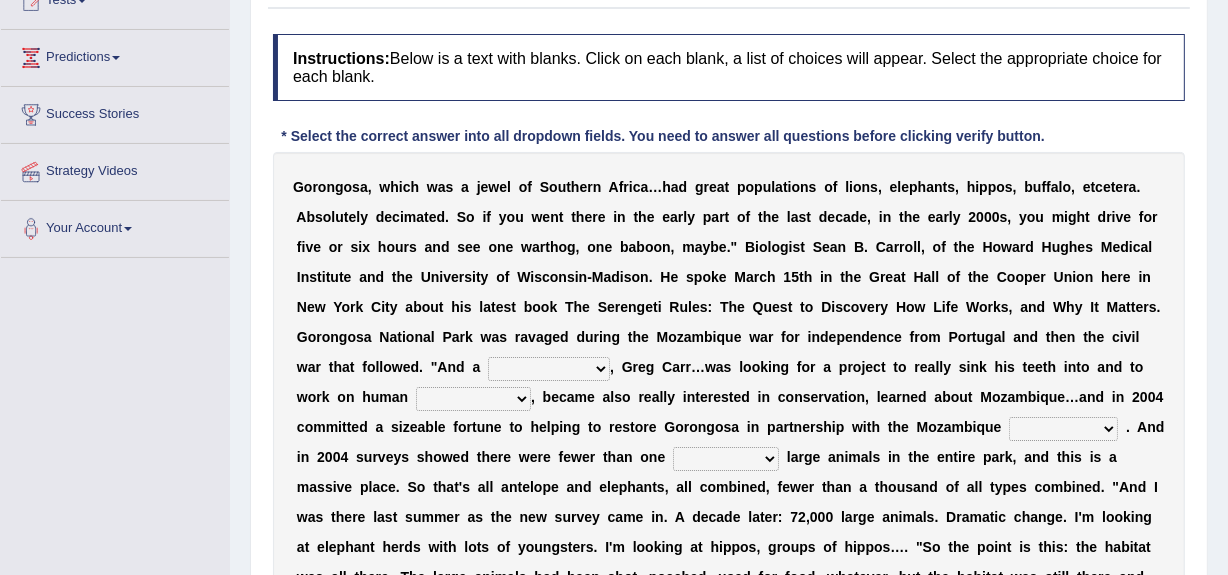 click on "passion solstice ballast philanthropist" at bounding box center [549, 369] 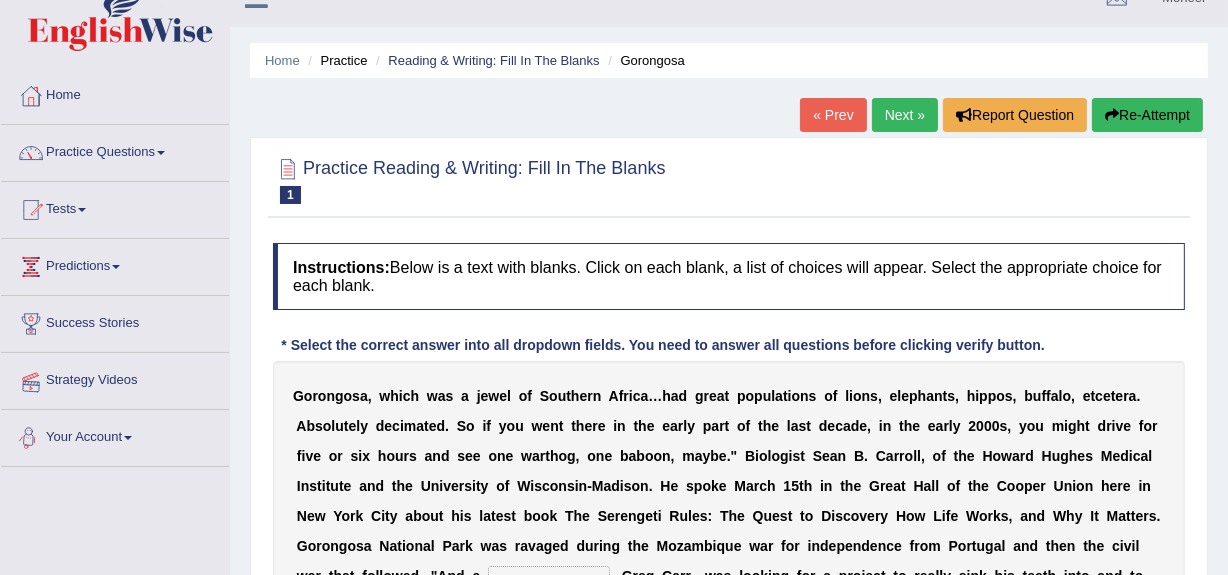 scroll, scrollTop: 29, scrollLeft: 0, axis: vertical 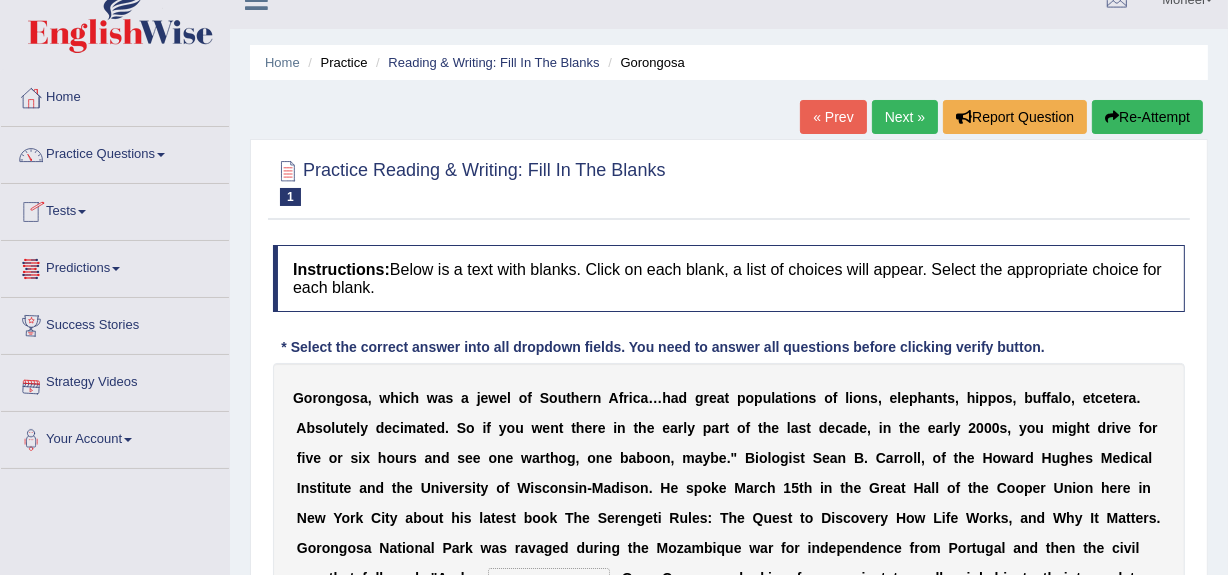 click on "Tests" at bounding box center (115, 209) 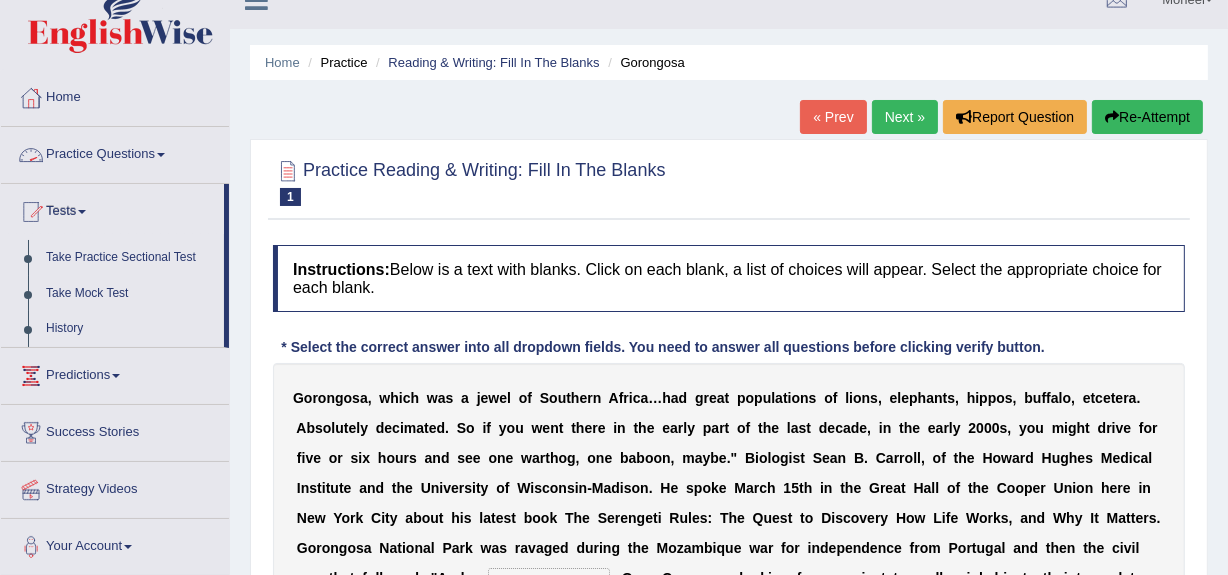 click at bounding box center [161, 155] 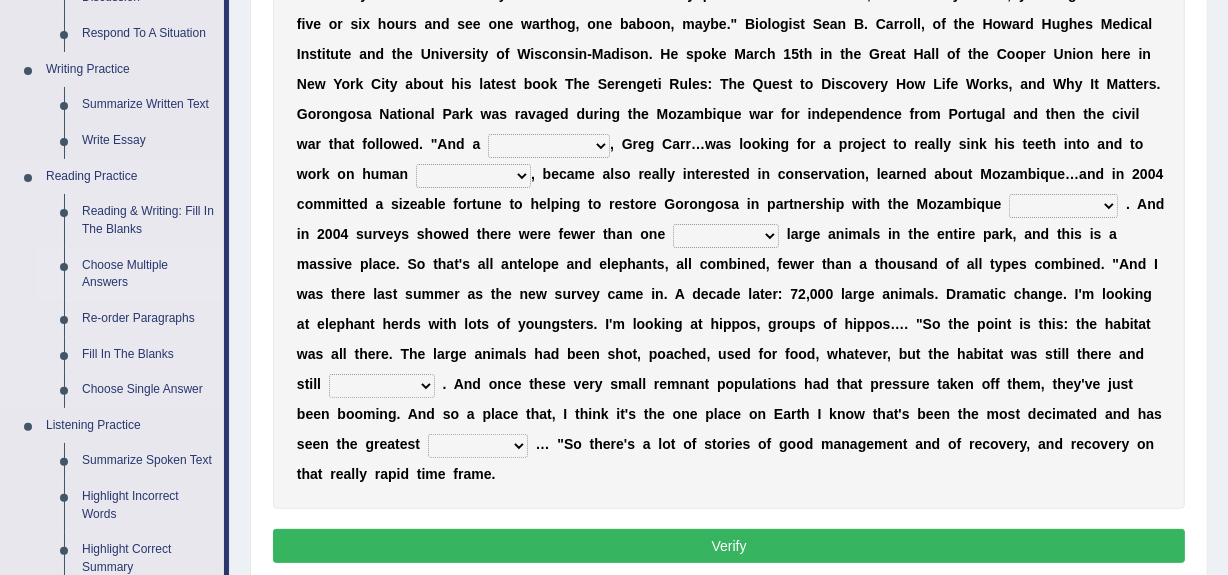 scroll, scrollTop: 464, scrollLeft: 0, axis: vertical 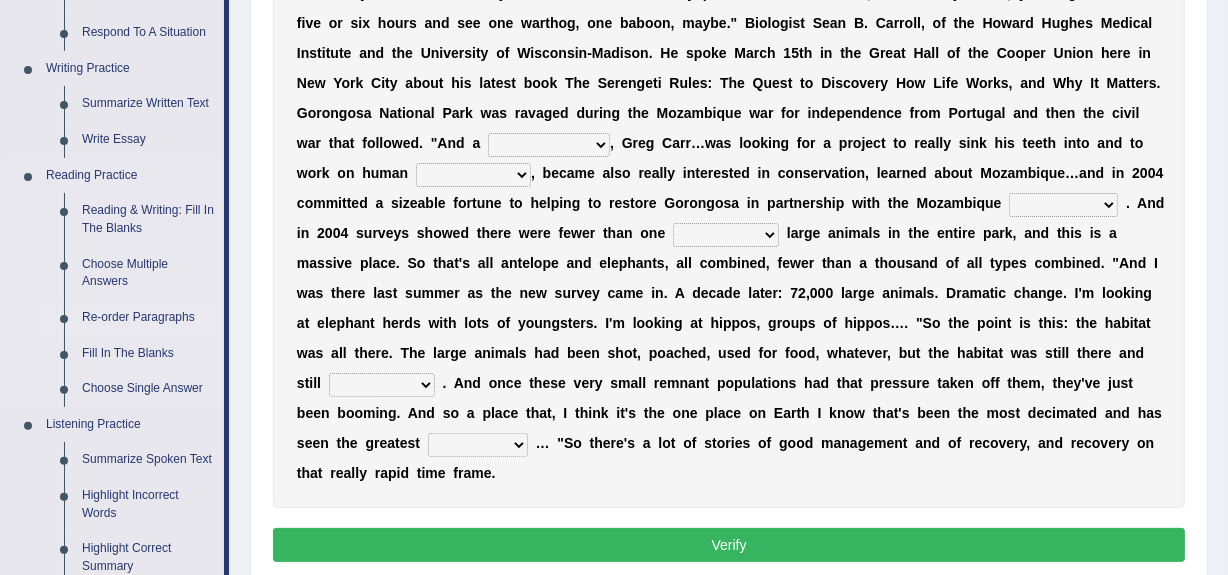 click on "Re-order Paragraphs" at bounding box center [148, 318] 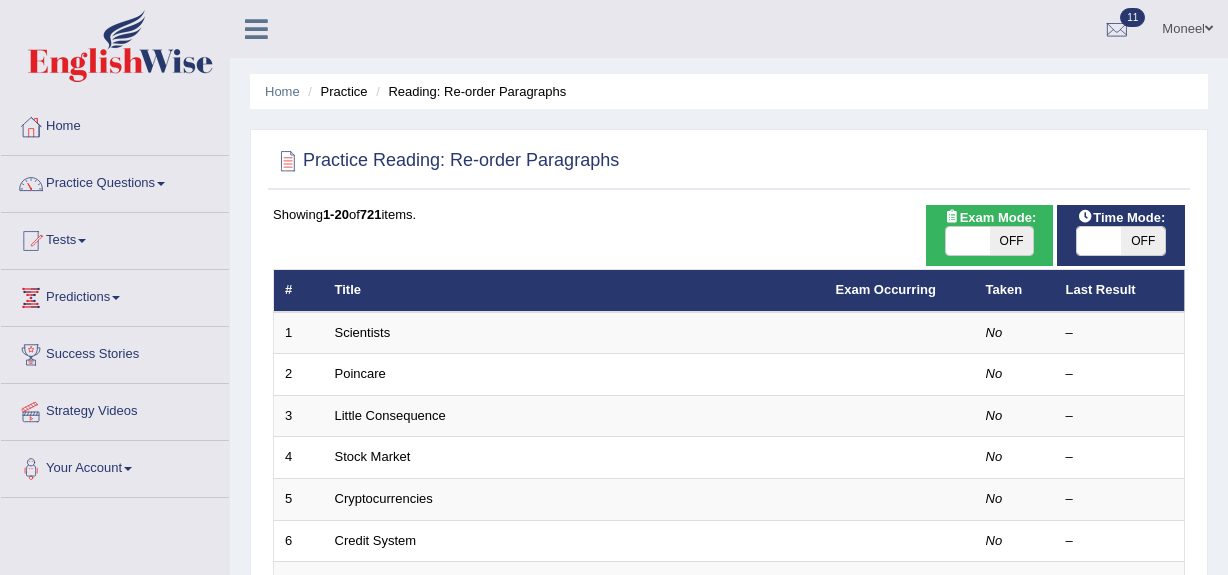 scroll, scrollTop: 0, scrollLeft: 0, axis: both 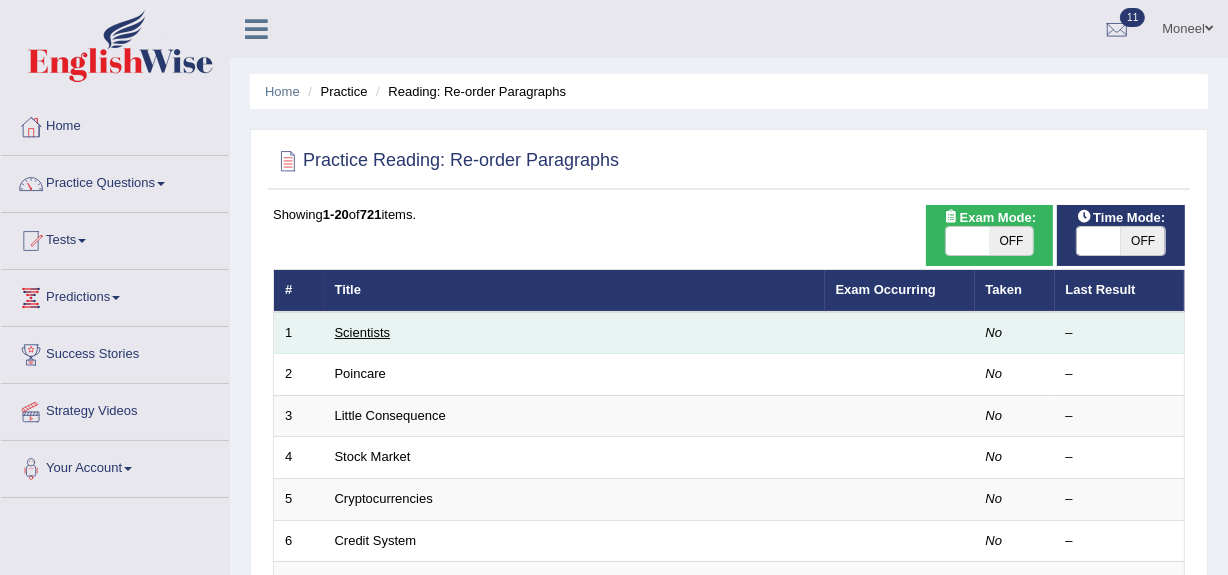click on "Scientists" at bounding box center [363, 332] 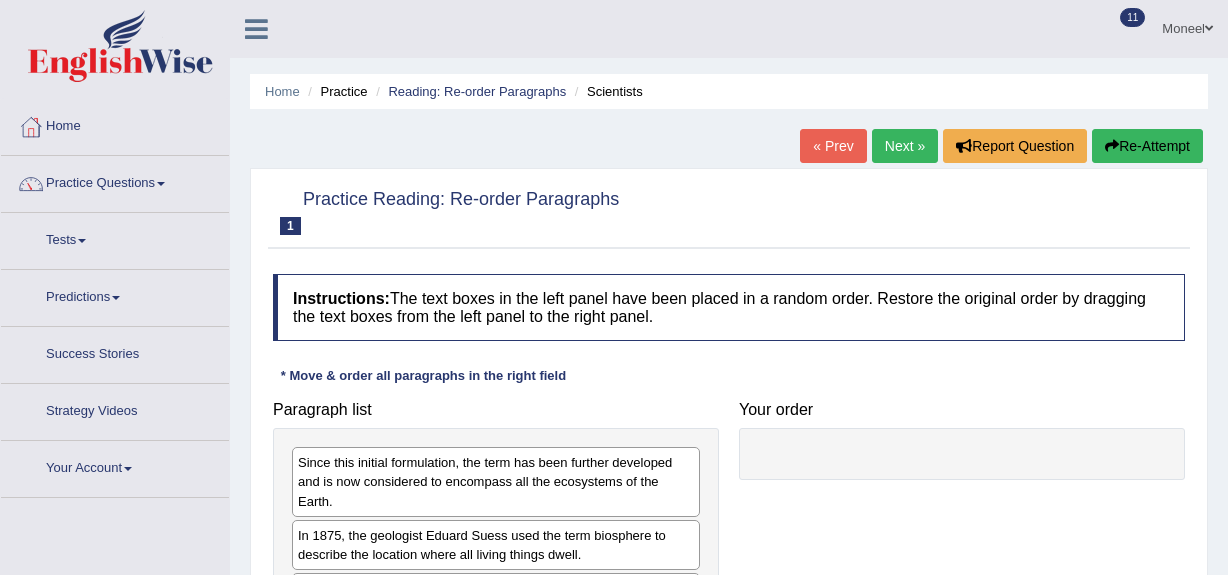 scroll, scrollTop: 0, scrollLeft: 0, axis: both 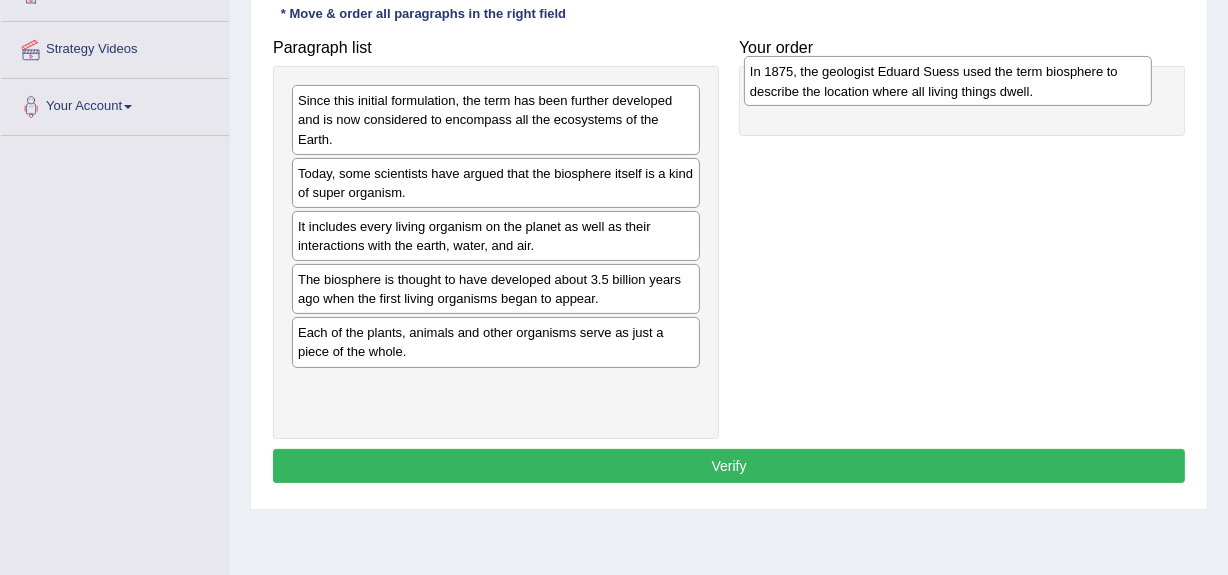drag, startPoint x: 438, startPoint y: 186, endPoint x: 893, endPoint y: 86, distance: 465.85944 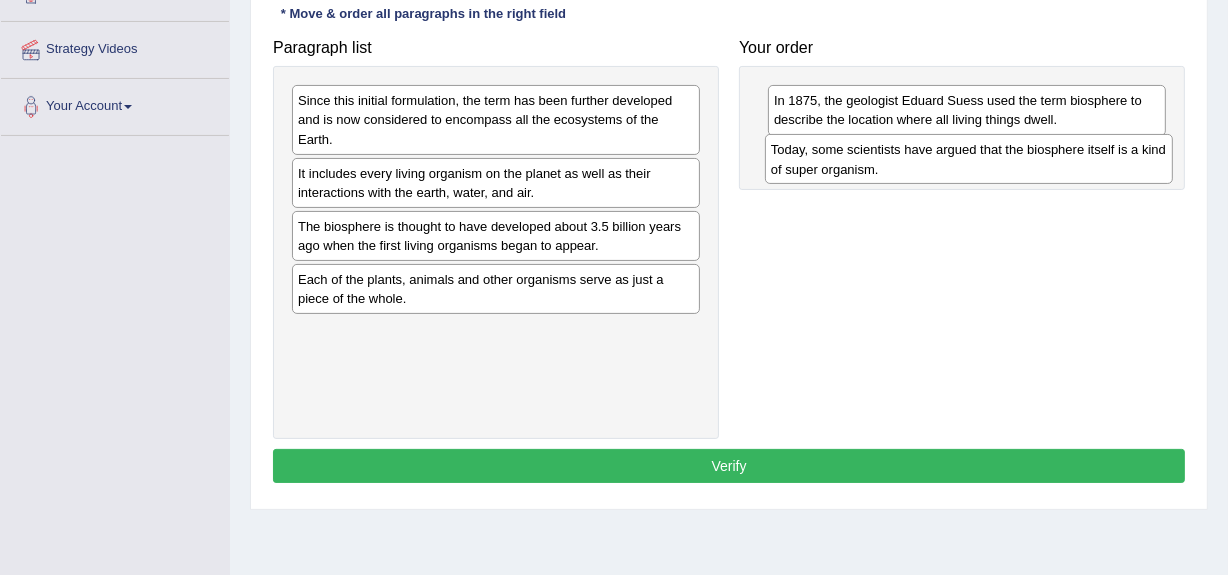 drag, startPoint x: 520, startPoint y: 170, endPoint x: 993, endPoint y: 148, distance: 473.51135 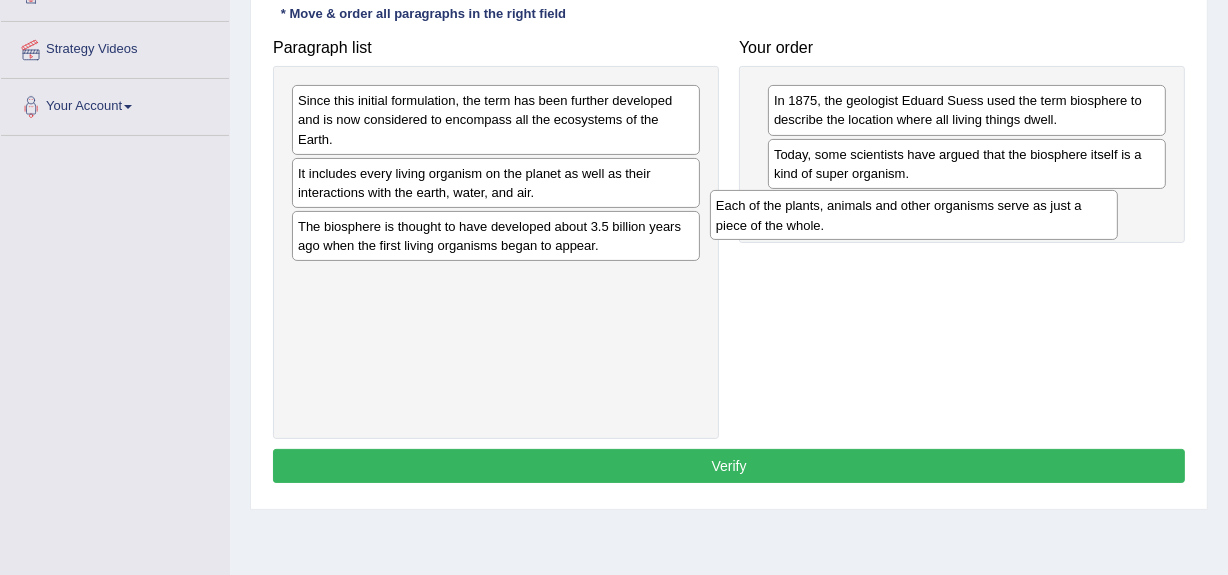 drag, startPoint x: 542, startPoint y: 280, endPoint x: 960, endPoint y: 208, distance: 424.15564 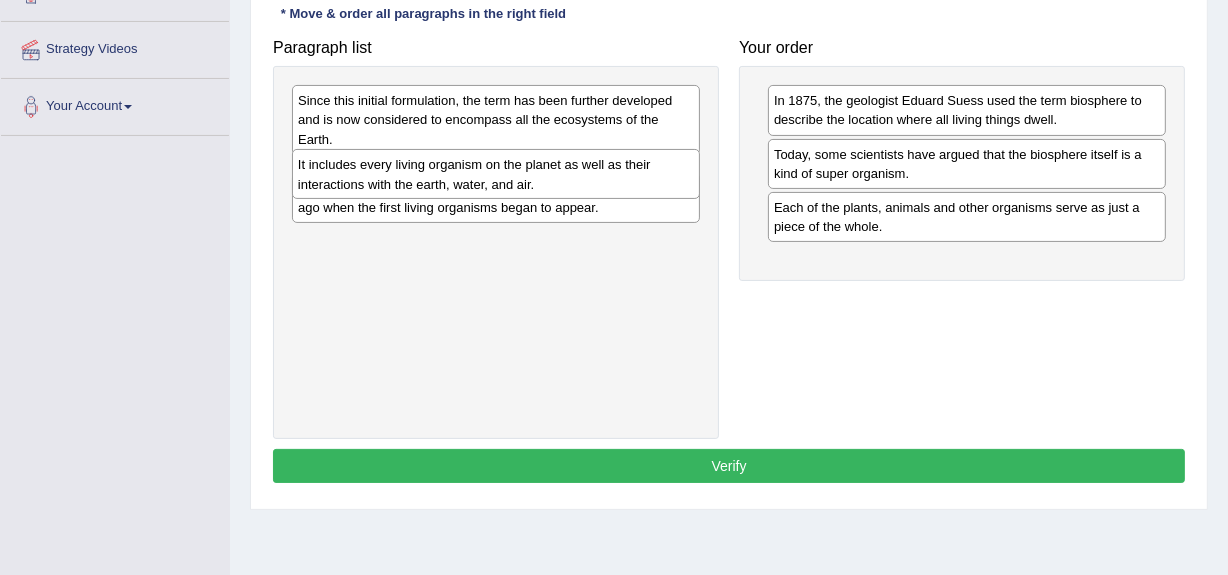 click on "It includes every living organism on the planet as well as their interactions with the earth, water, and air." at bounding box center (496, 174) 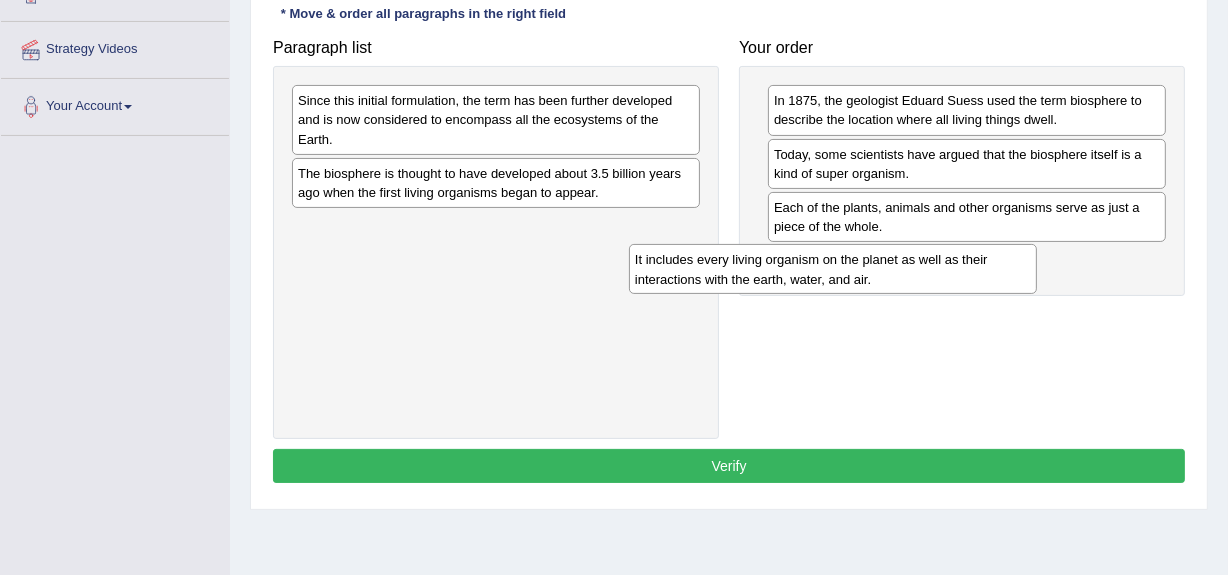 drag, startPoint x: 555, startPoint y: 185, endPoint x: 892, endPoint y: 272, distance: 348.04886 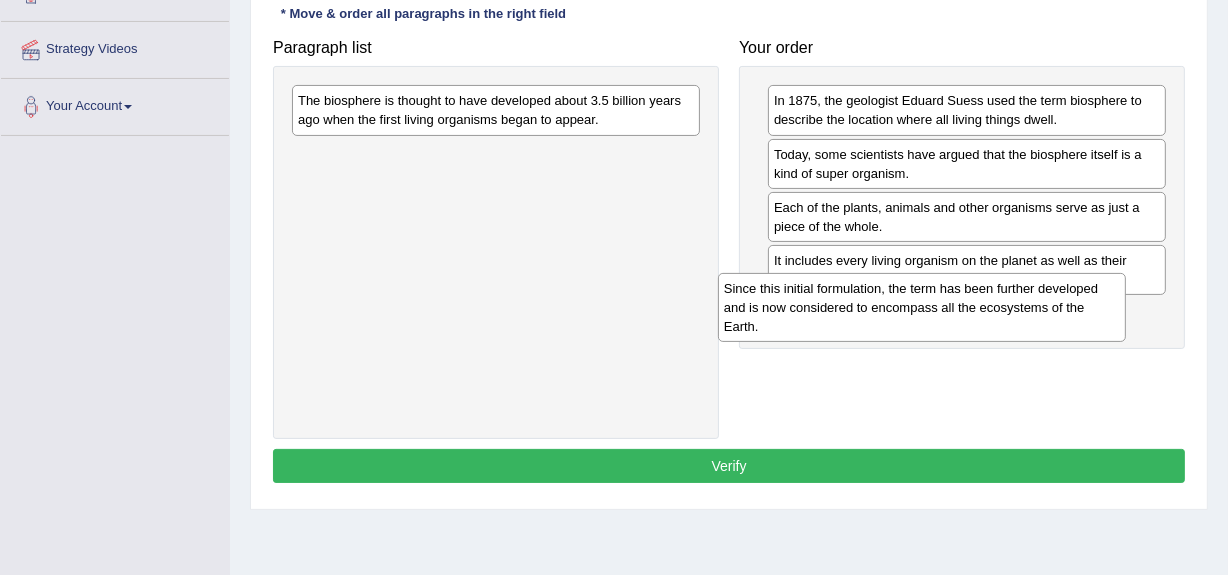 drag, startPoint x: 571, startPoint y: 116, endPoint x: 997, endPoint y: 304, distance: 465.63934 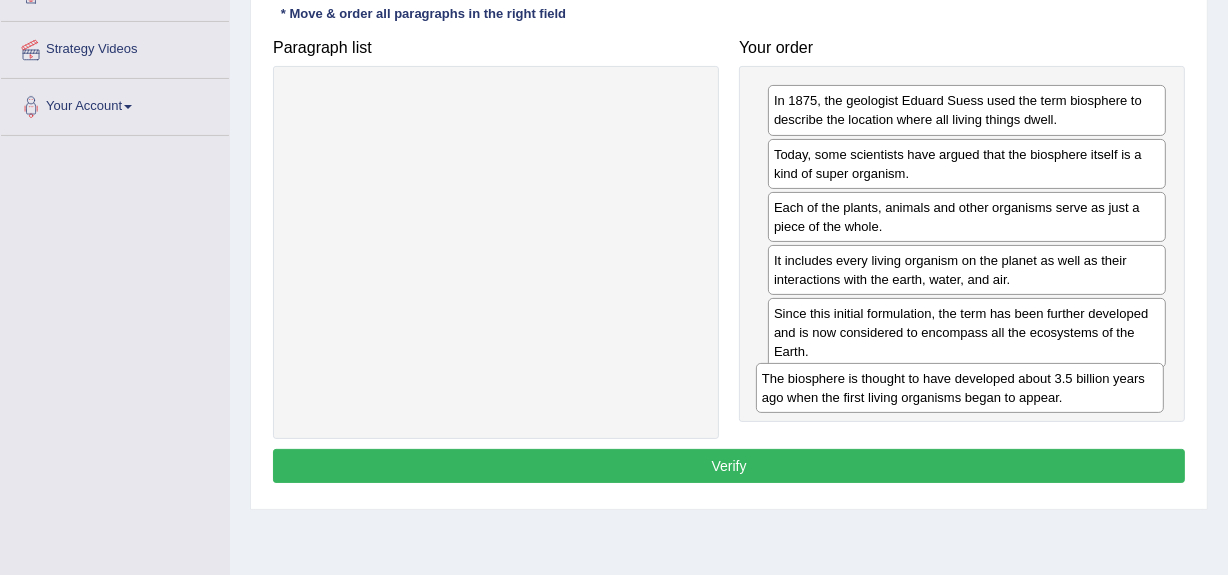 drag, startPoint x: 466, startPoint y: 88, endPoint x: 930, endPoint y: 365, distance: 540.3934 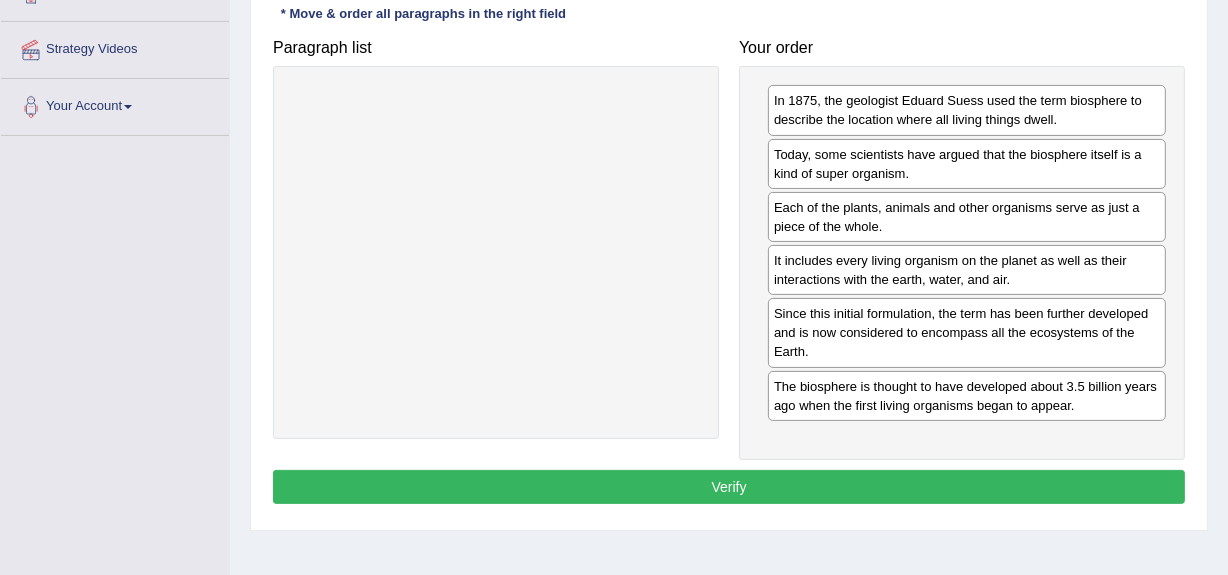 click on "Verify" at bounding box center [729, 487] 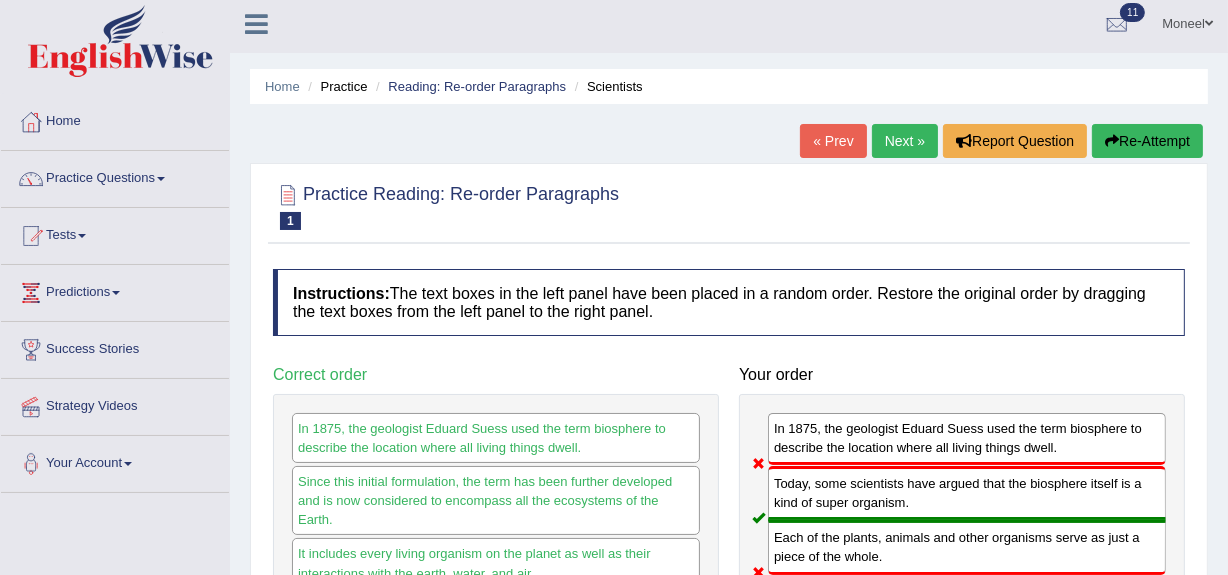 scroll, scrollTop: 0, scrollLeft: 0, axis: both 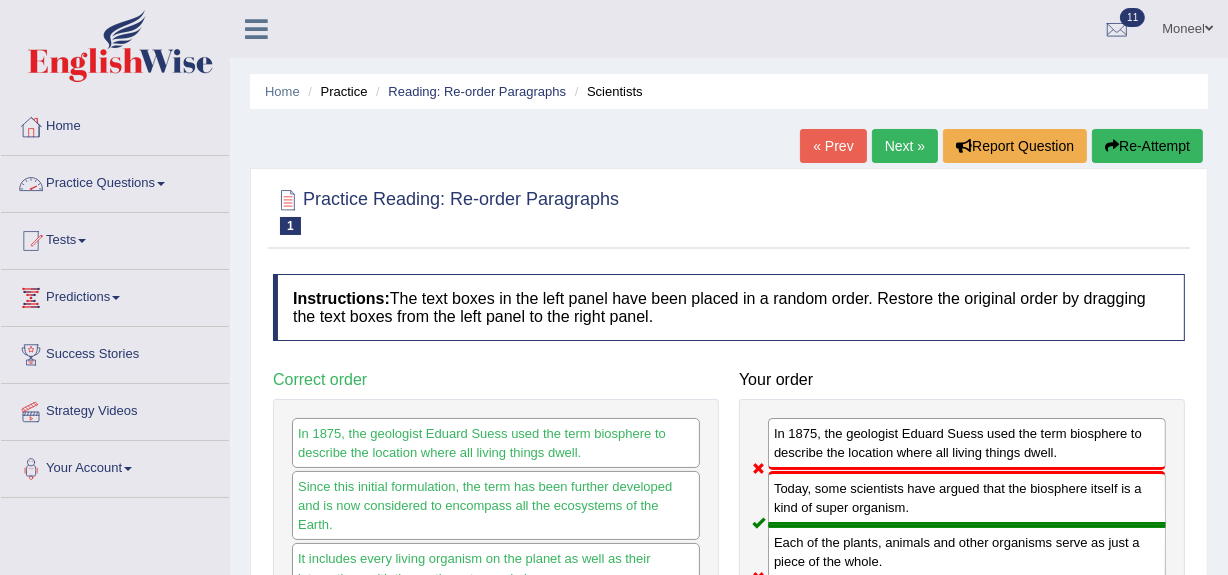 click on "Practice Questions" at bounding box center (115, 181) 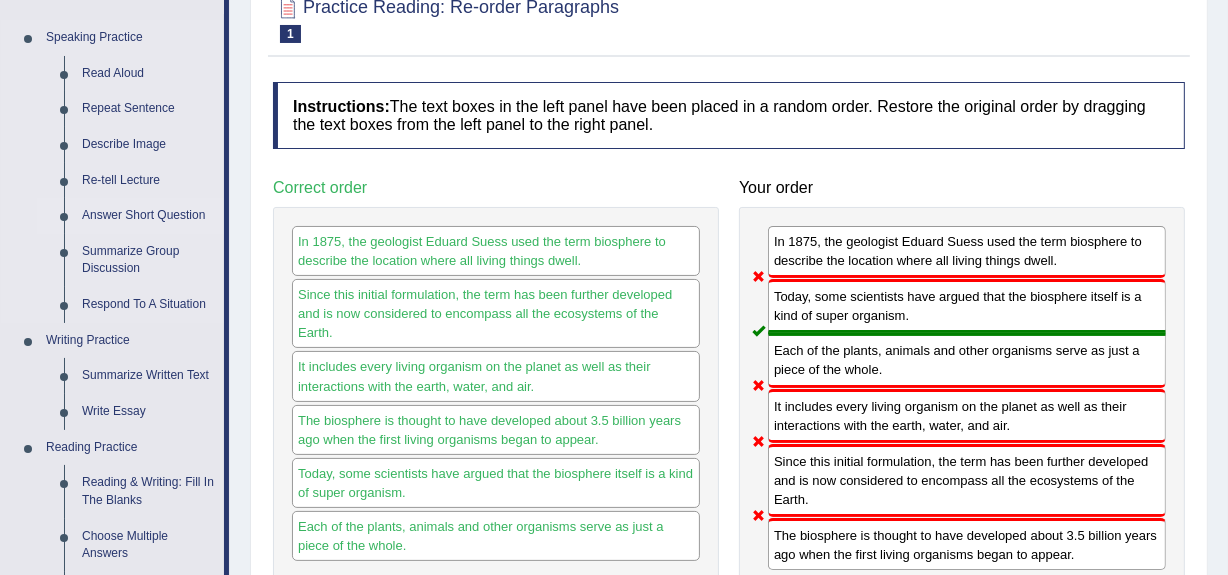 scroll, scrollTop: 193, scrollLeft: 0, axis: vertical 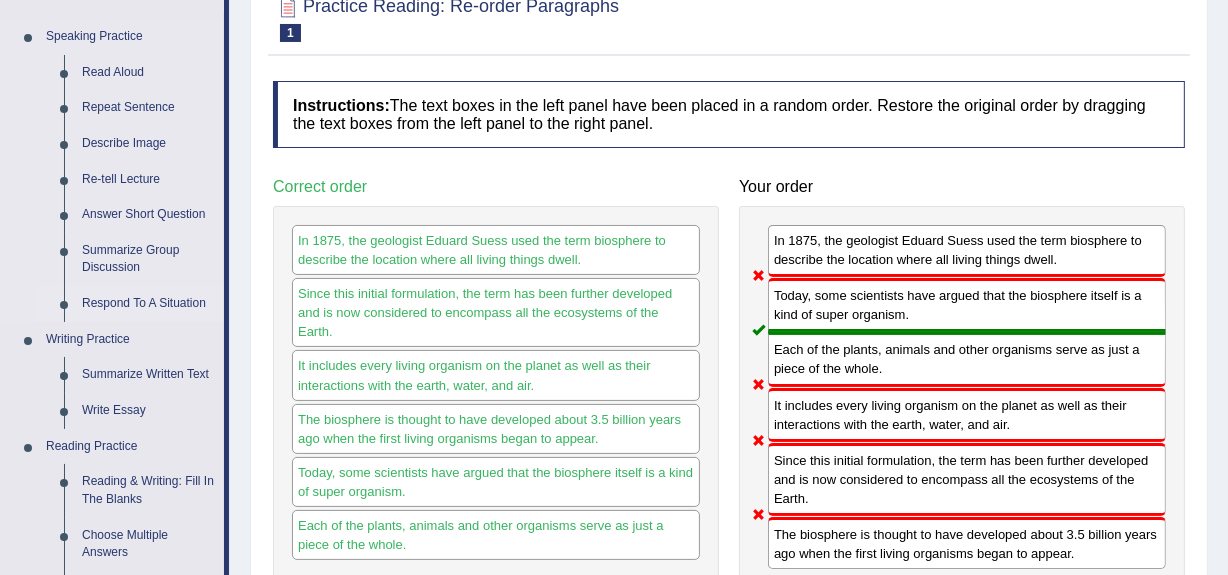 click on "Respond To A Situation" at bounding box center [148, 304] 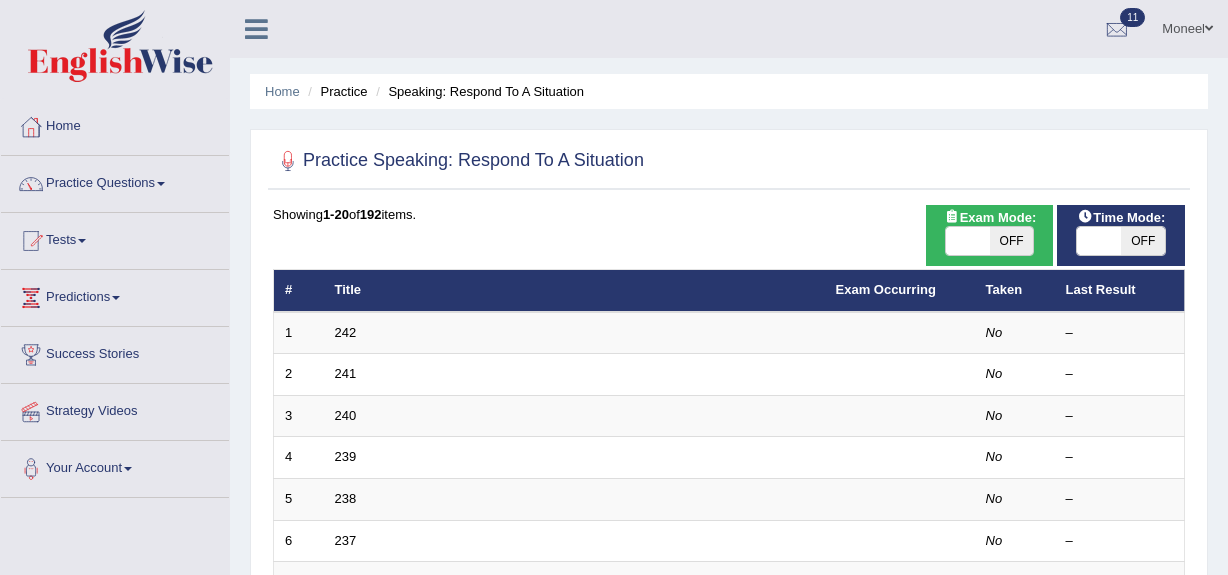 scroll, scrollTop: 0, scrollLeft: 0, axis: both 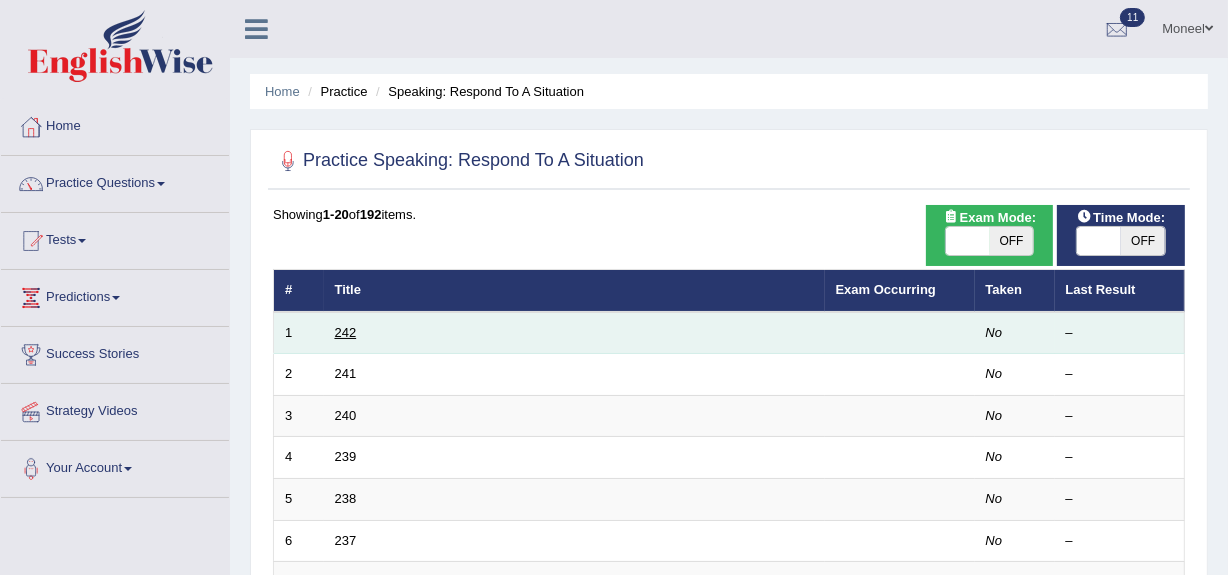 click on "242" at bounding box center (346, 332) 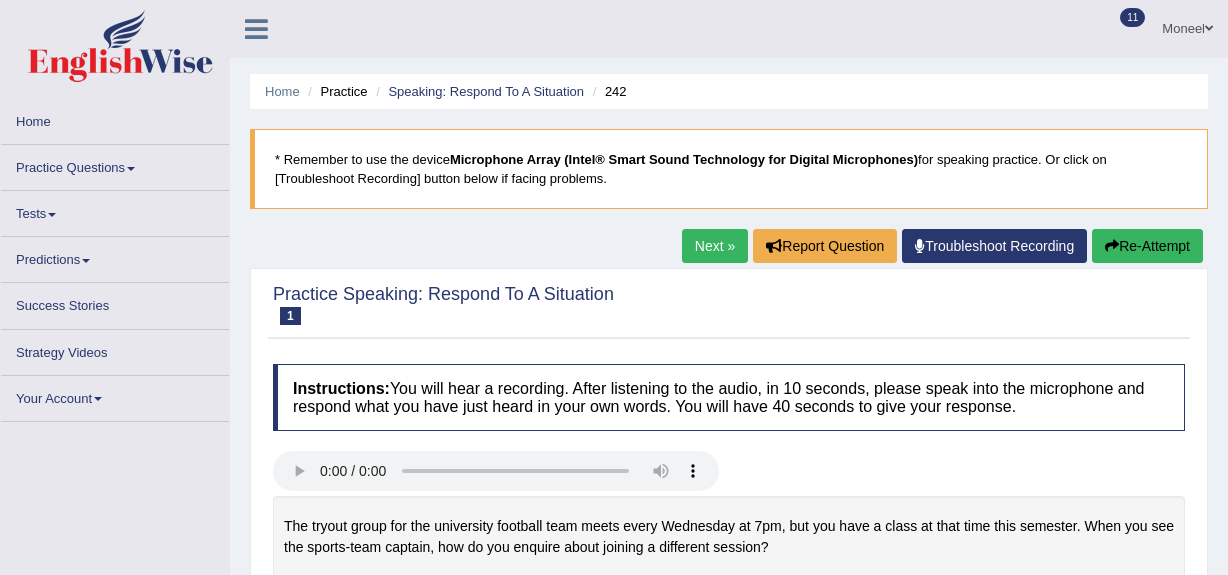 scroll, scrollTop: 0, scrollLeft: 0, axis: both 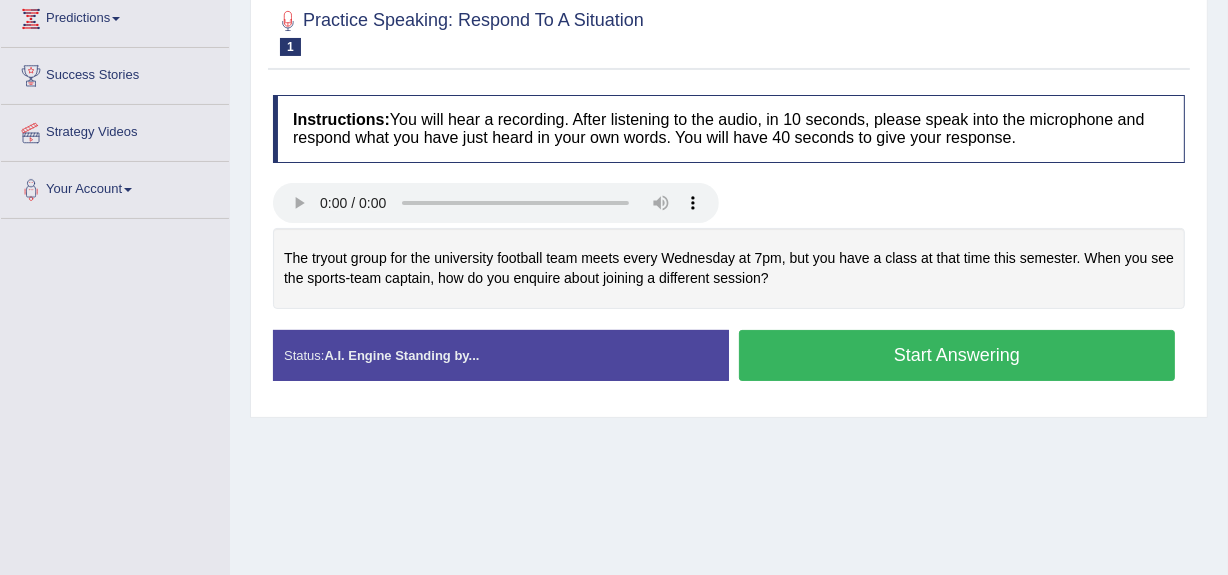 click on "Start Answering" at bounding box center (957, 355) 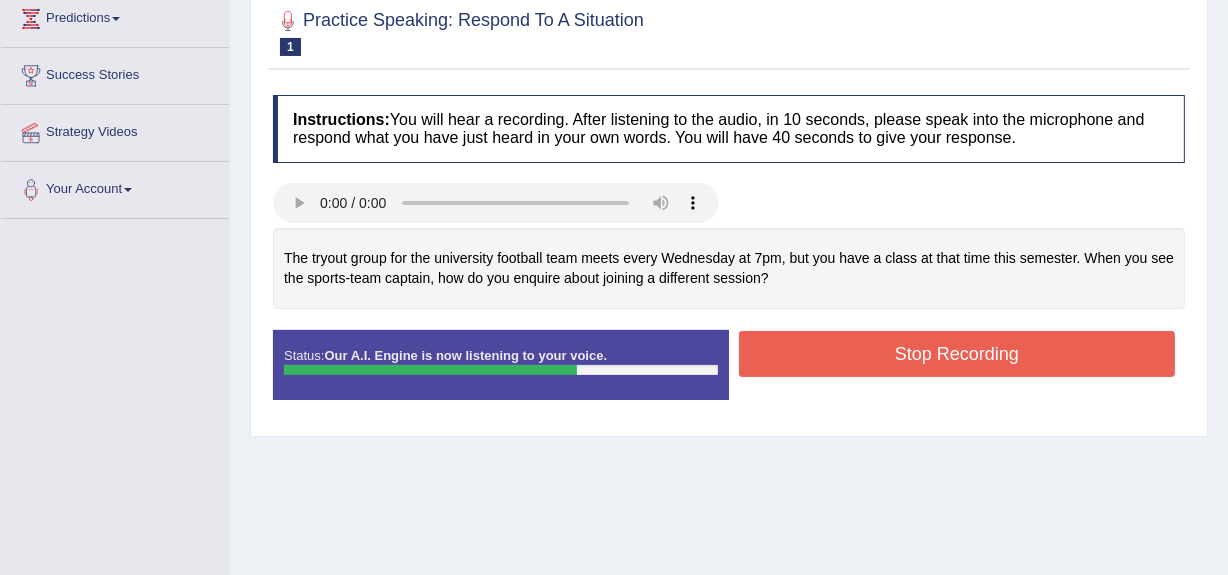 click on "Stop Recording" at bounding box center [957, 354] 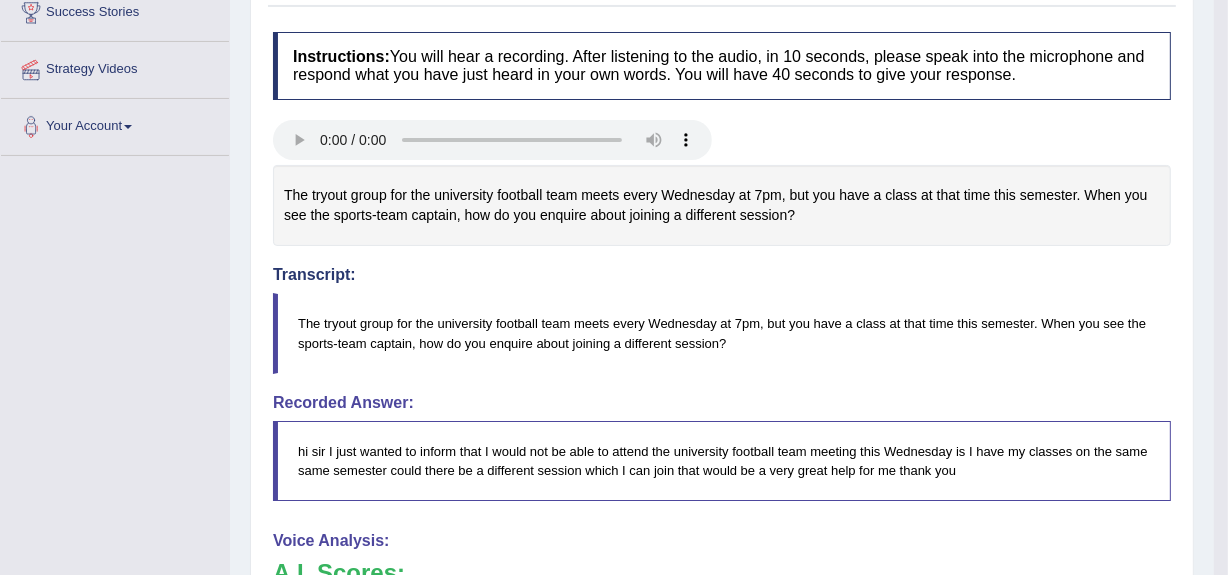 scroll, scrollTop: 306, scrollLeft: 0, axis: vertical 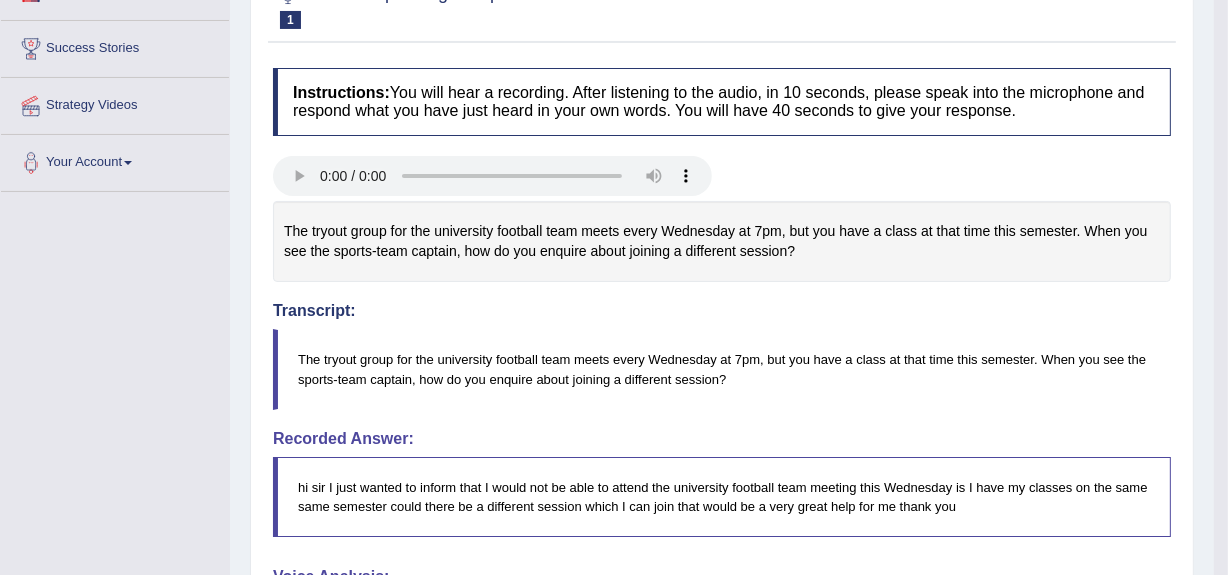 drag, startPoint x: 701, startPoint y: 397, endPoint x: 531, endPoint y: 297, distance: 197.23083 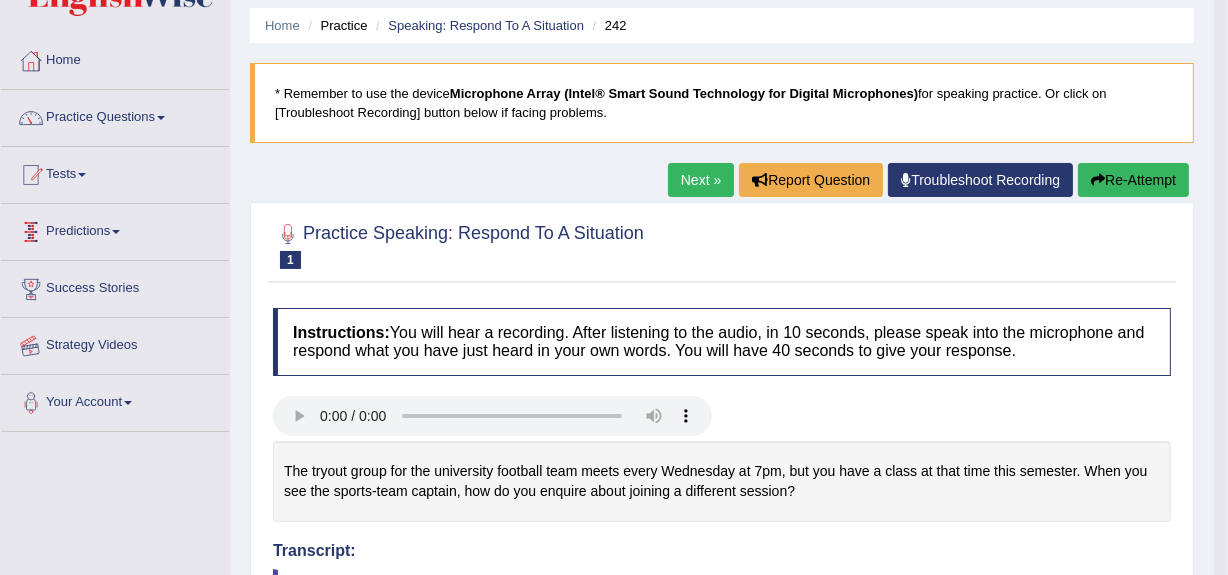 scroll, scrollTop: 50, scrollLeft: 0, axis: vertical 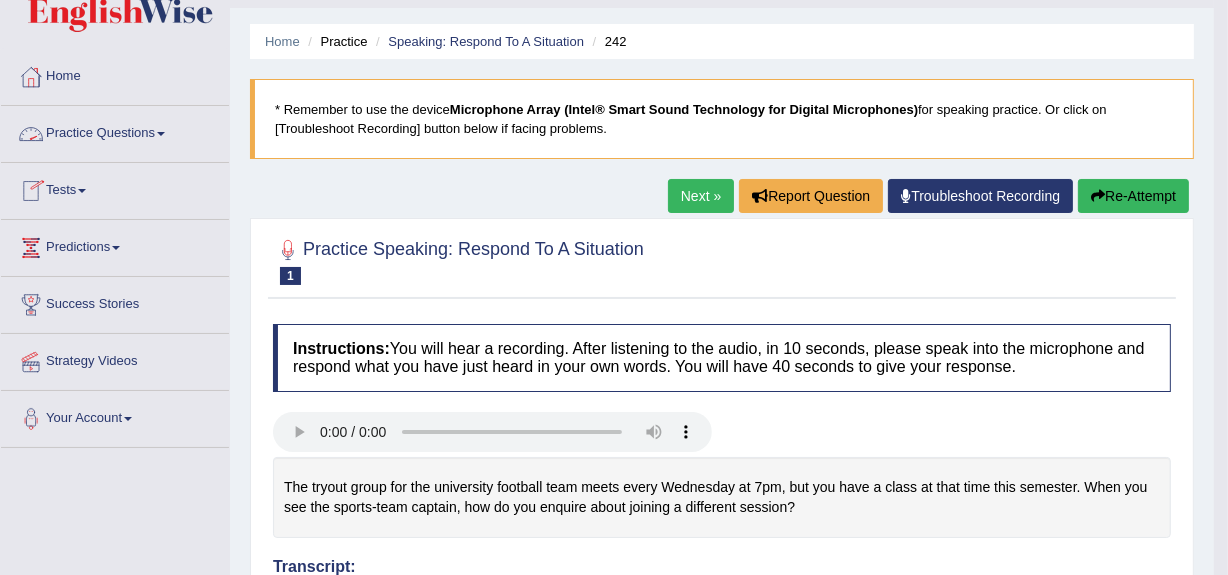 click at bounding box center (161, 134) 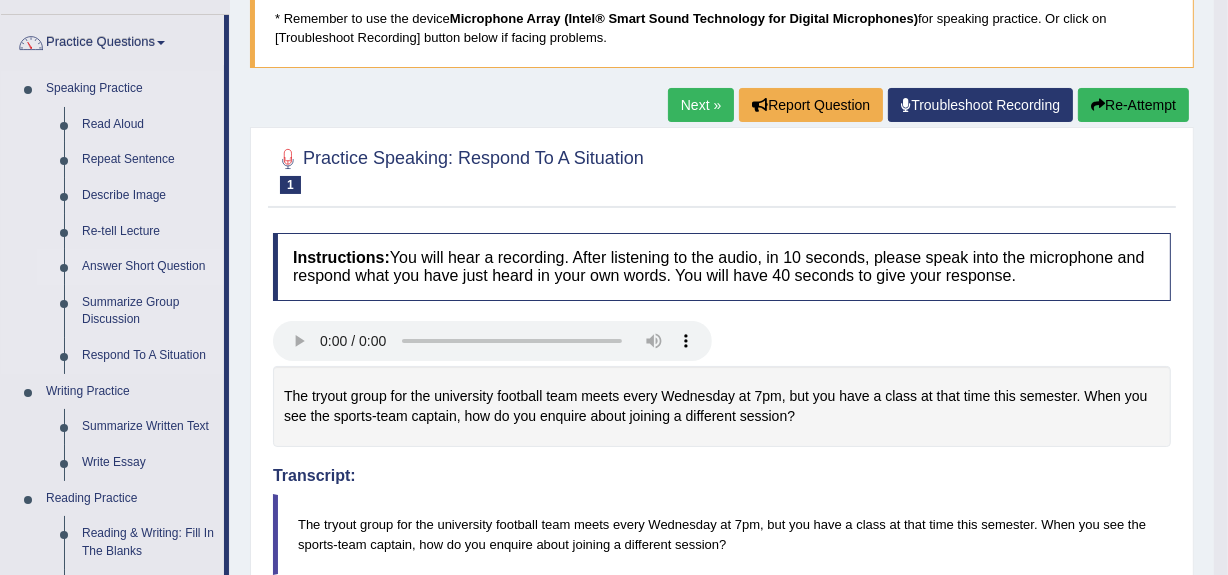 scroll, scrollTop: 142, scrollLeft: 0, axis: vertical 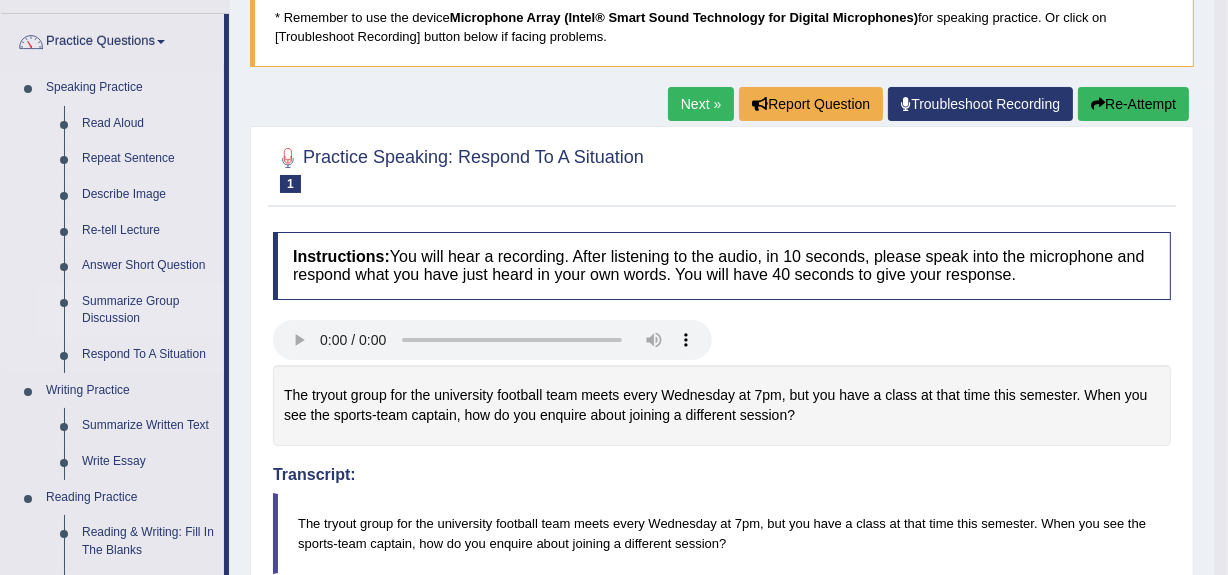 click on "Summarize Group Discussion" at bounding box center [148, 310] 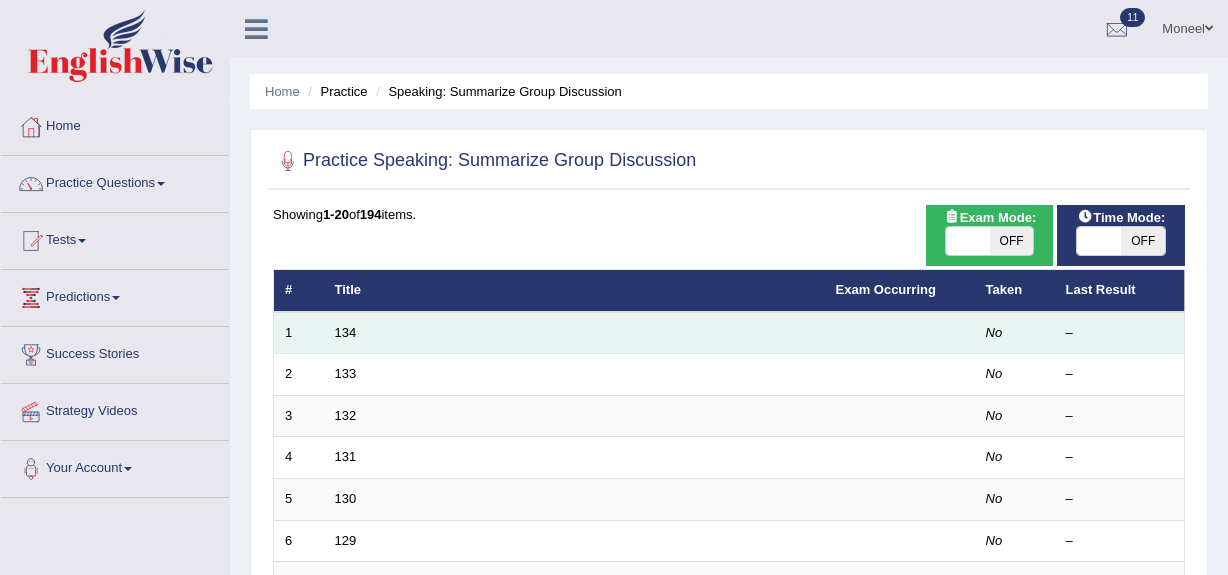 scroll, scrollTop: 0, scrollLeft: 0, axis: both 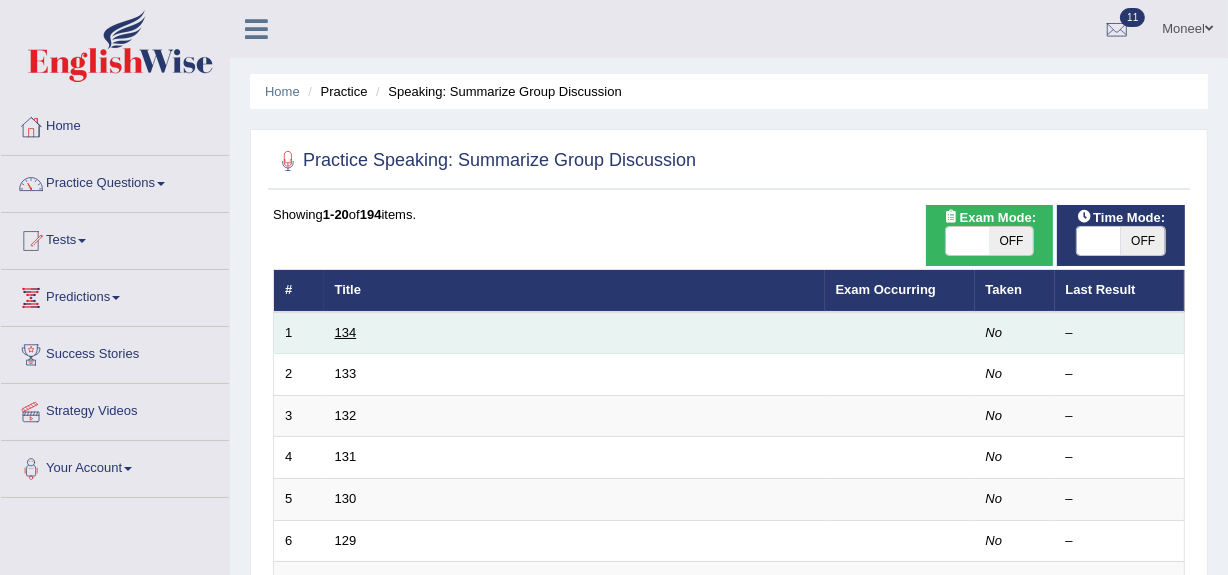 click on "134" at bounding box center (346, 332) 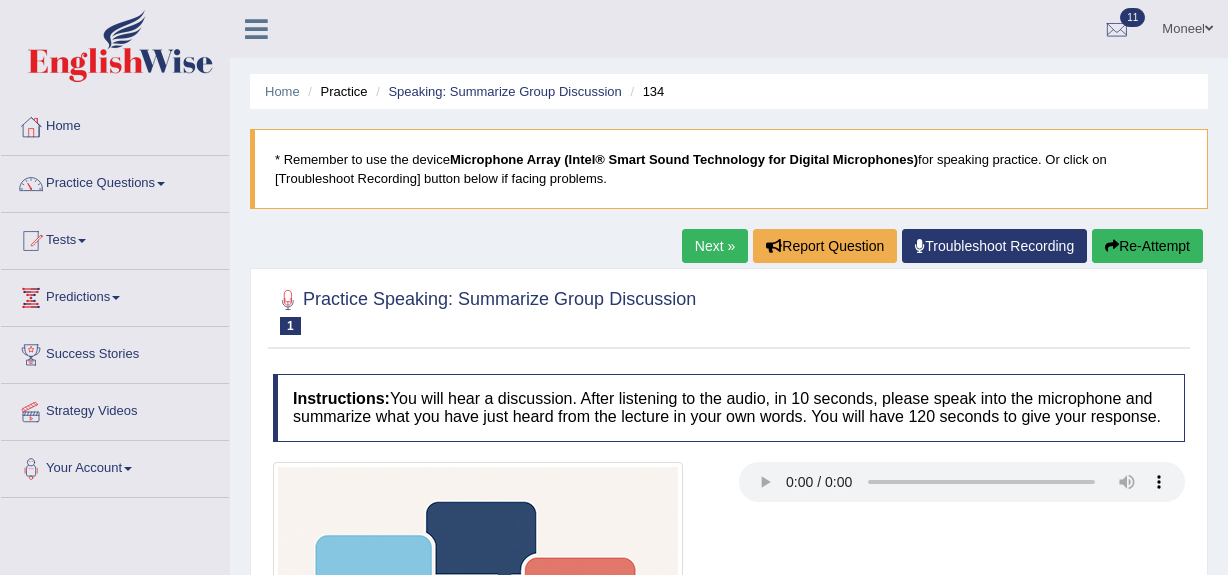 scroll, scrollTop: 0, scrollLeft: 0, axis: both 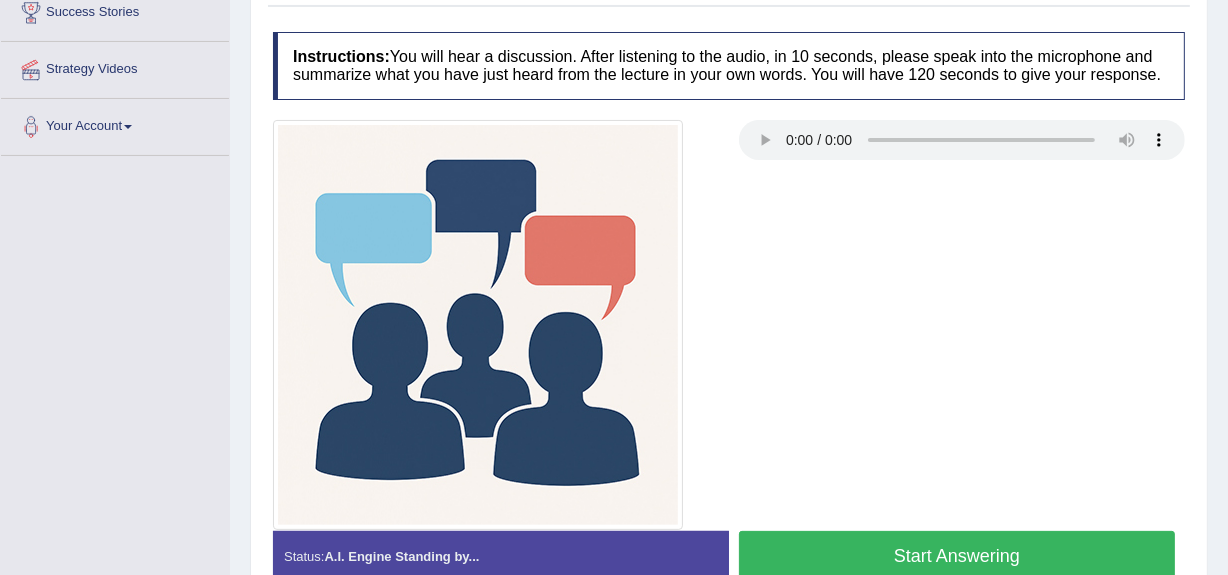 click on "Start Answering" at bounding box center (957, 556) 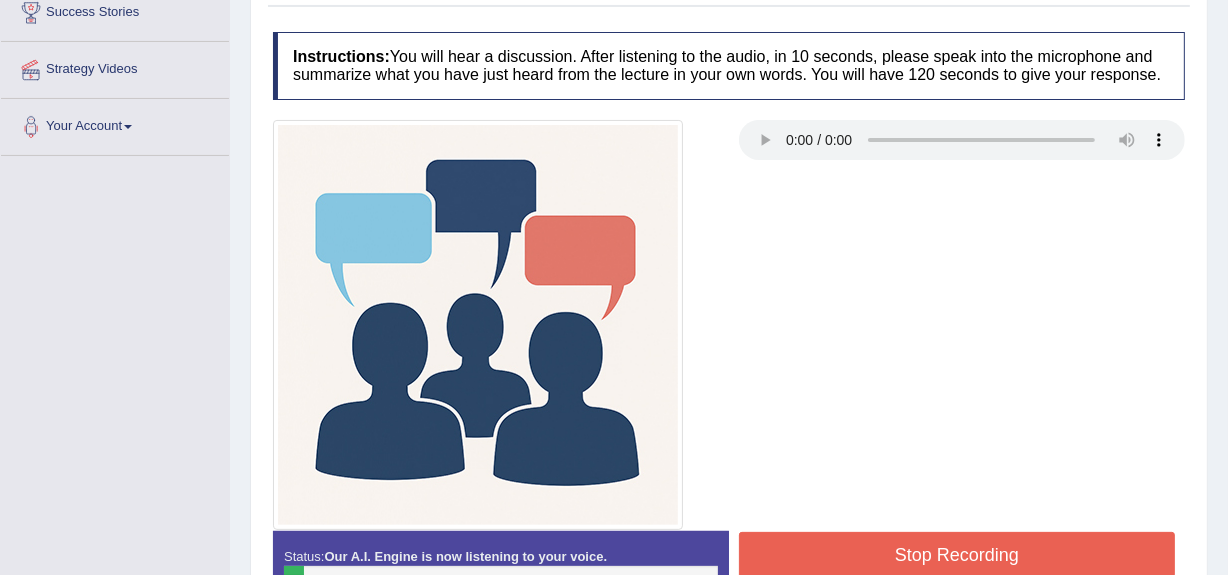 click on "Stop Recording" at bounding box center [957, 555] 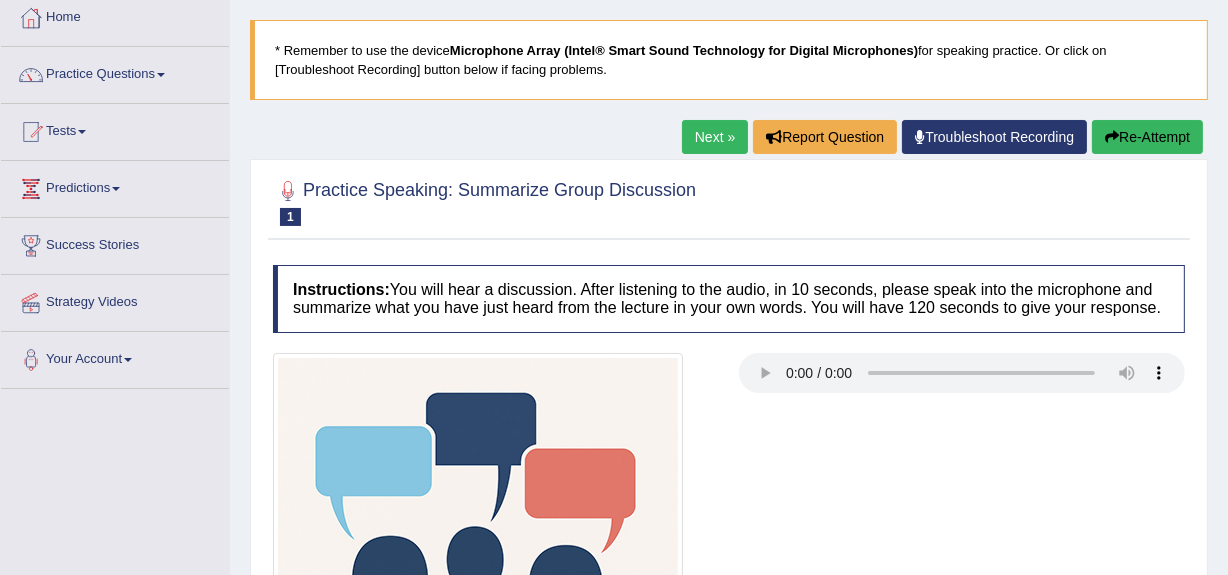 scroll, scrollTop: 0, scrollLeft: 0, axis: both 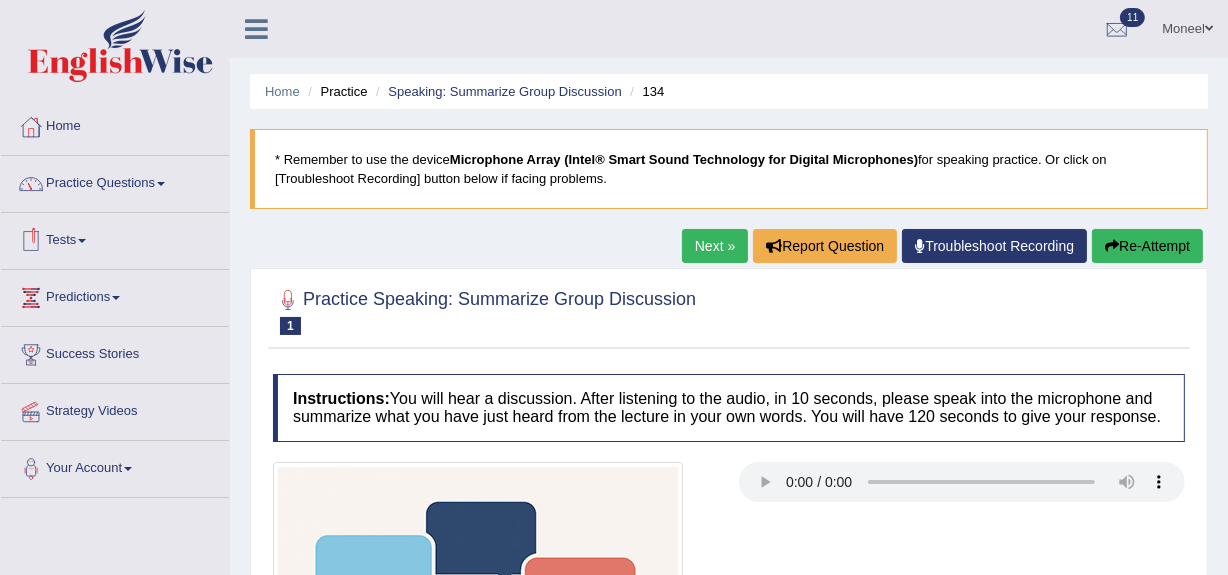 click on "Tests" at bounding box center [115, 238] 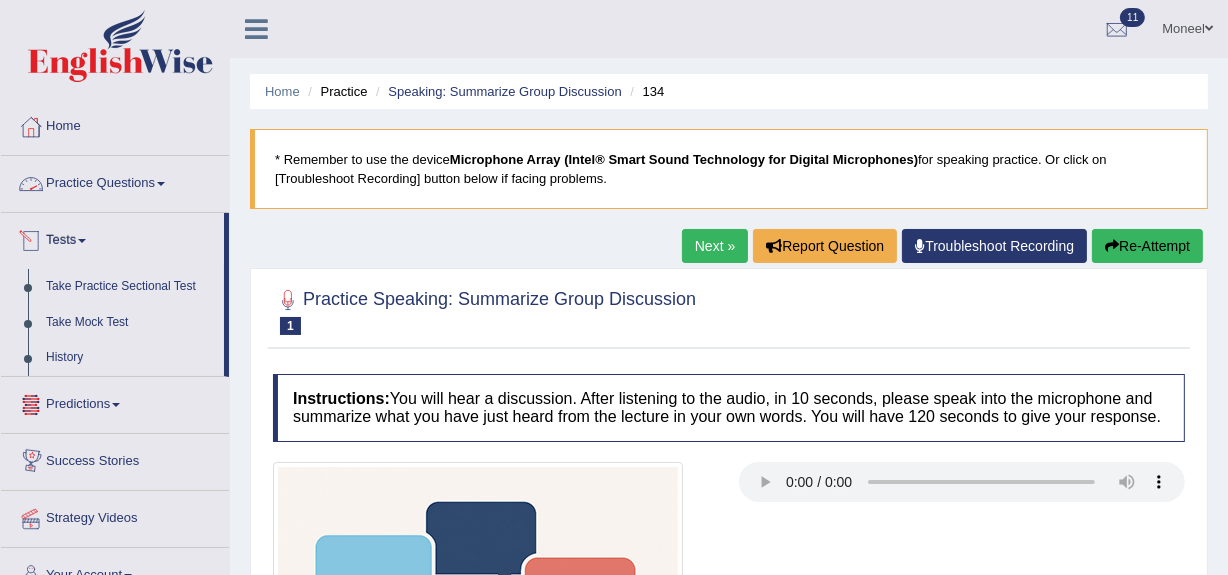 click on "Practice Questions" at bounding box center [115, 181] 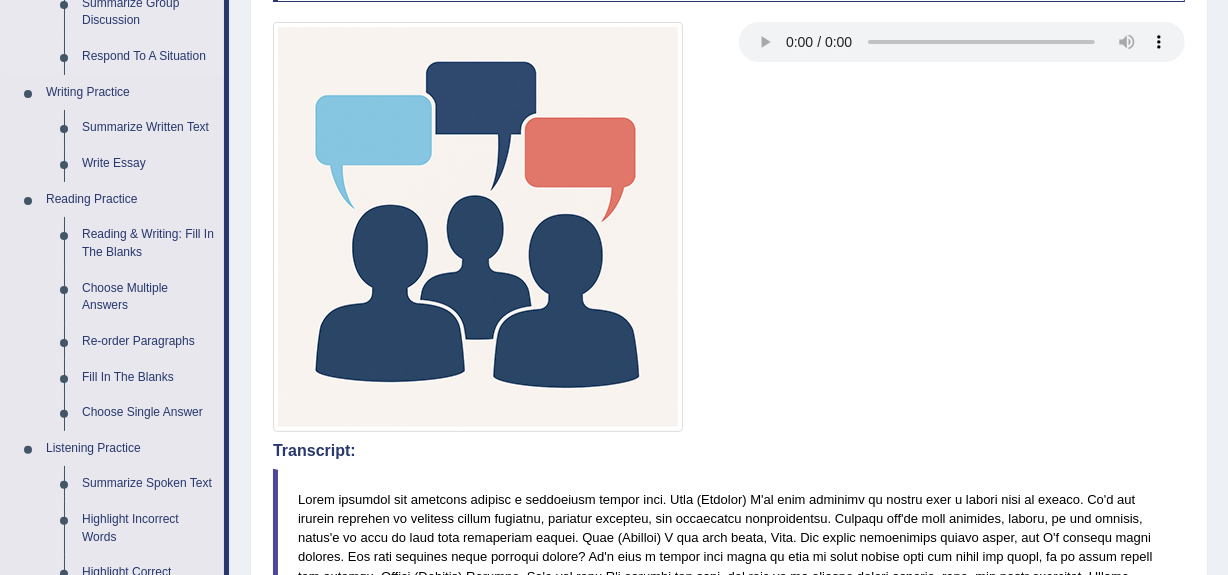 scroll, scrollTop: 441, scrollLeft: 0, axis: vertical 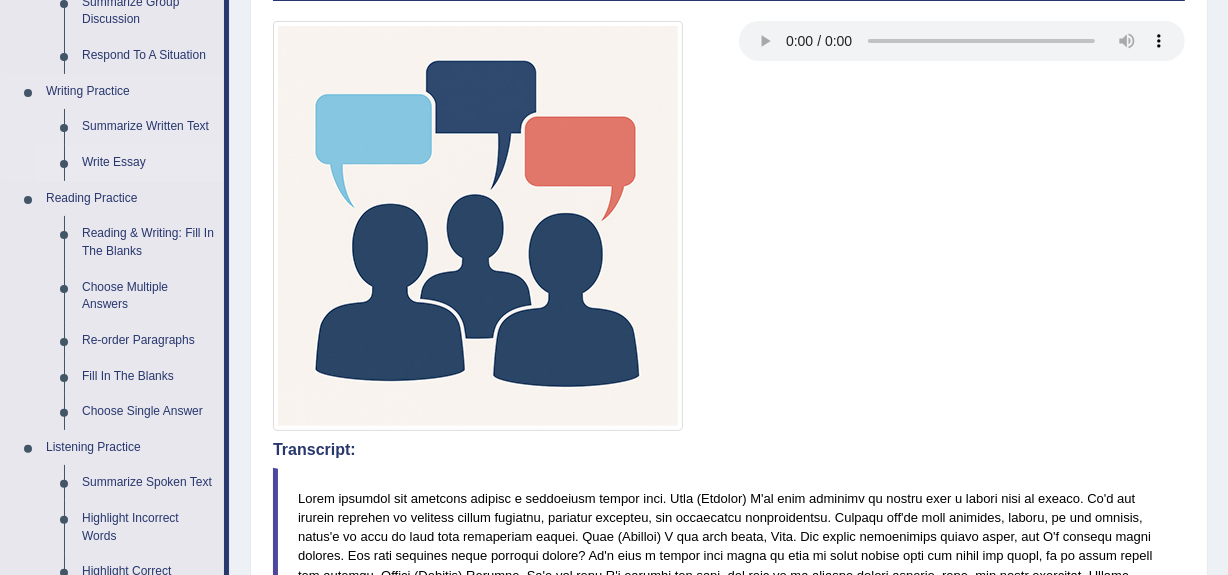 click on "Write Essay" at bounding box center (148, 163) 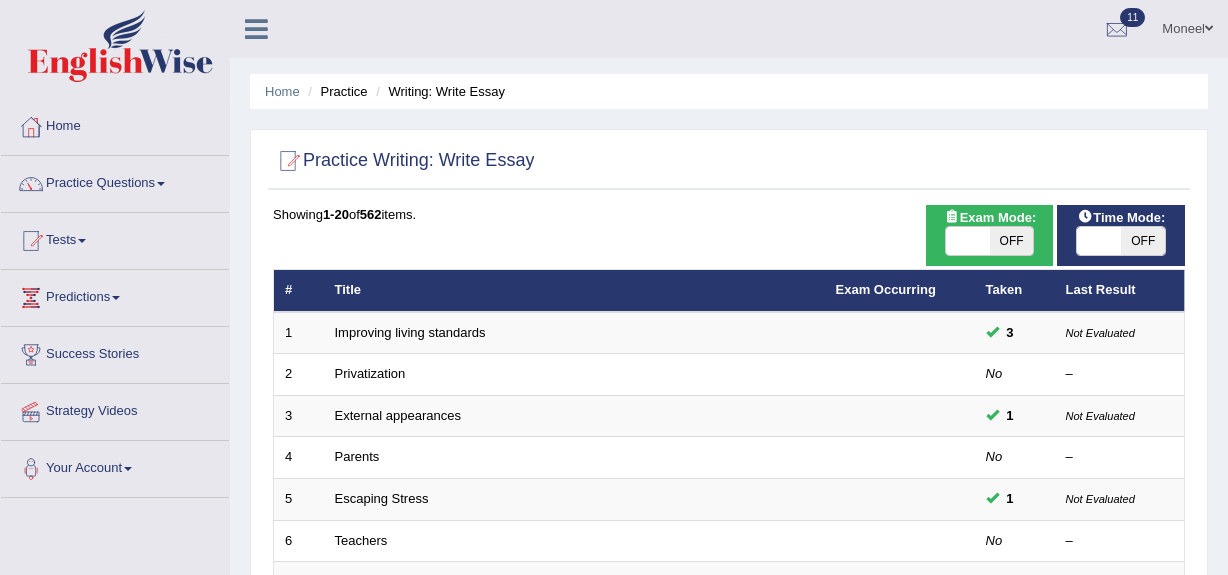 scroll, scrollTop: 240, scrollLeft: 0, axis: vertical 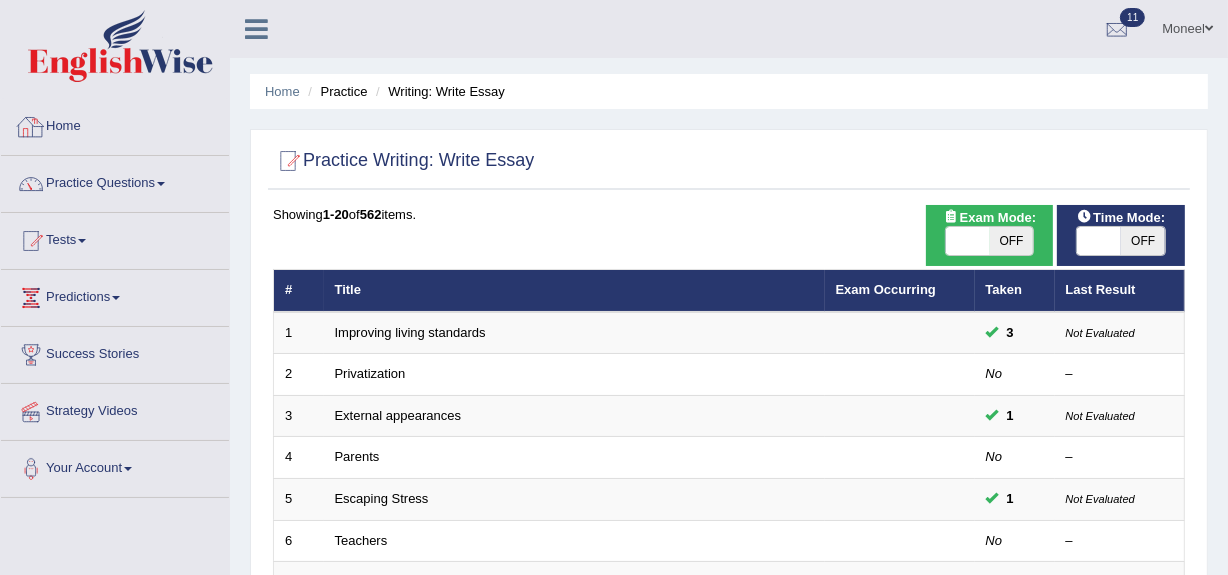 click on "Home" at bounding box center [115, 124] 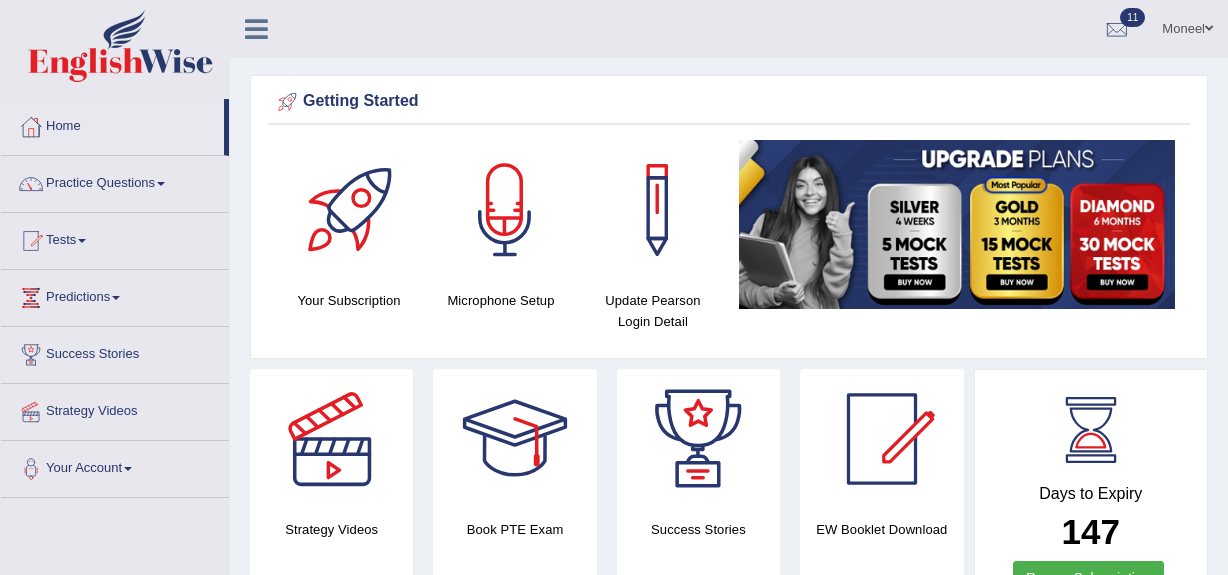 scroll, scrollTop: 0, scrollLeft: 0, axis: both 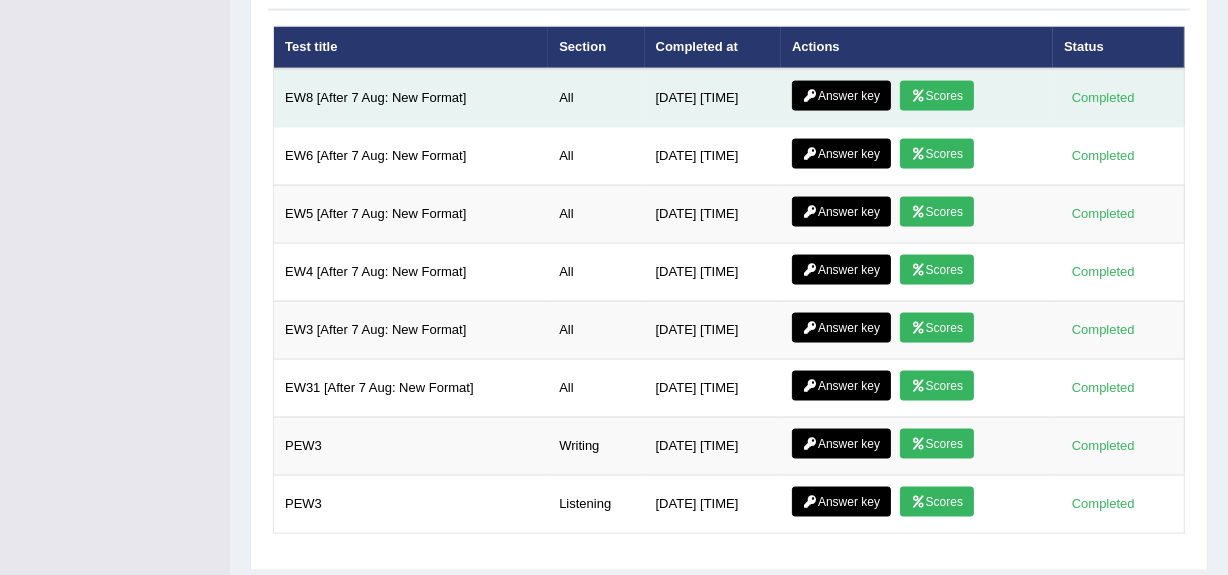 click on "Answer key" at bounding box center (841, 96) 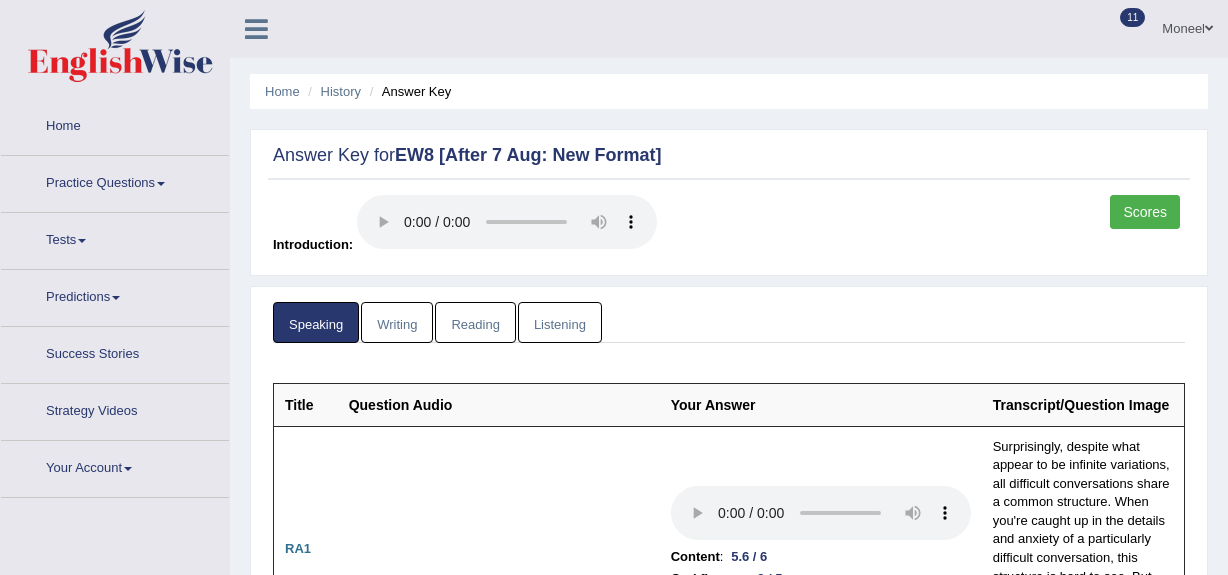 scroll, scrollTop: 0, scrollLeft: 0, axis: both 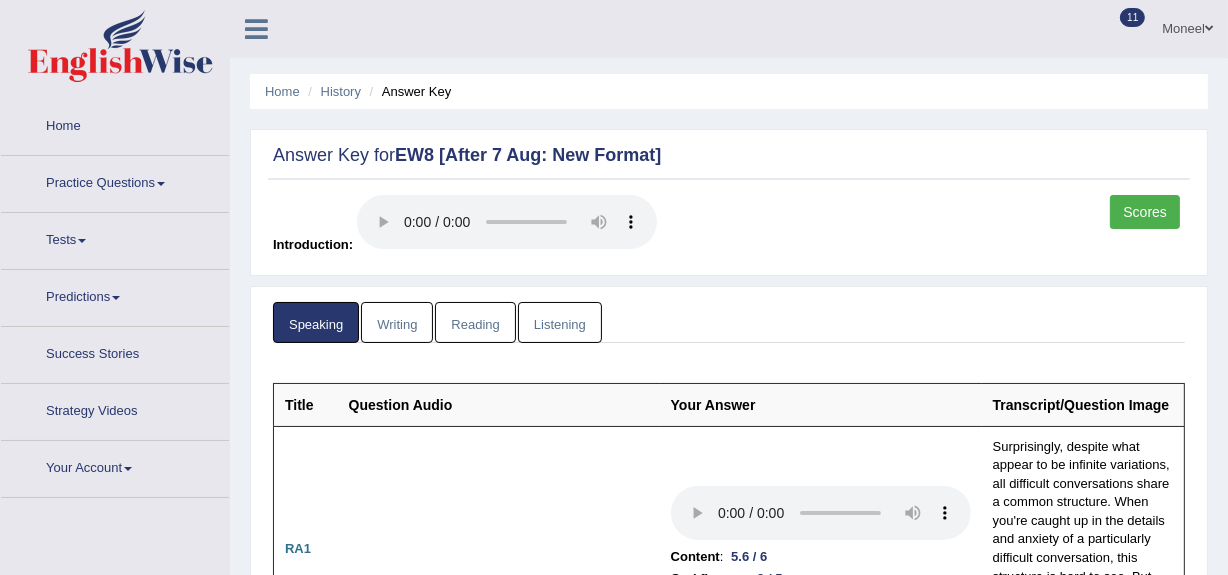 click on "Writing" at bounding box center (397, 322) 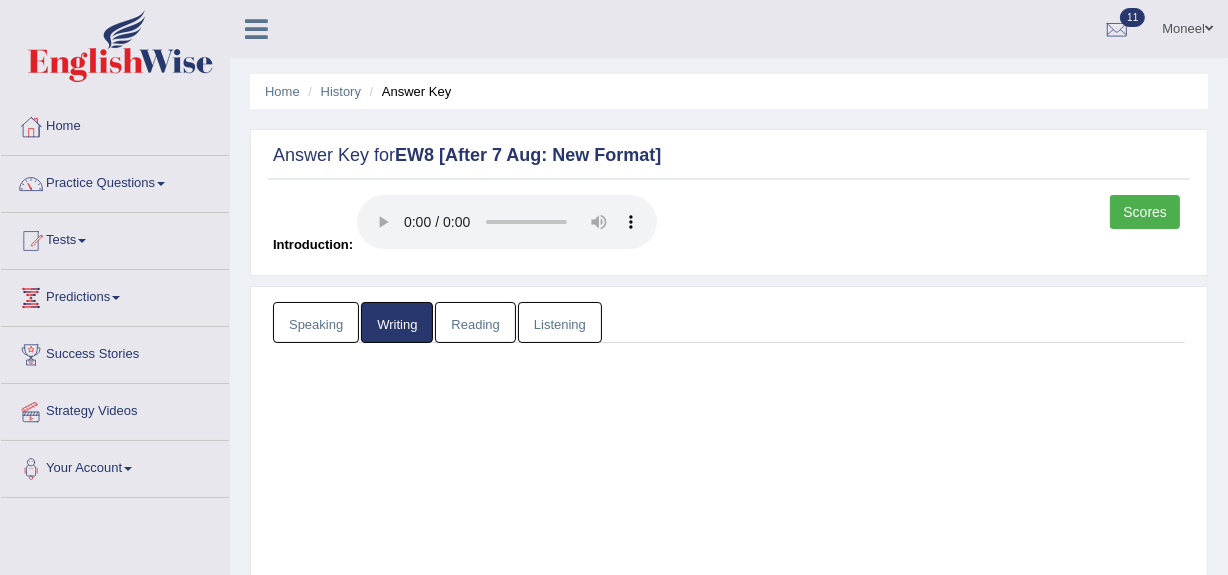 scroll, scrollTop: 0, scrollLeft: 0, axis: both 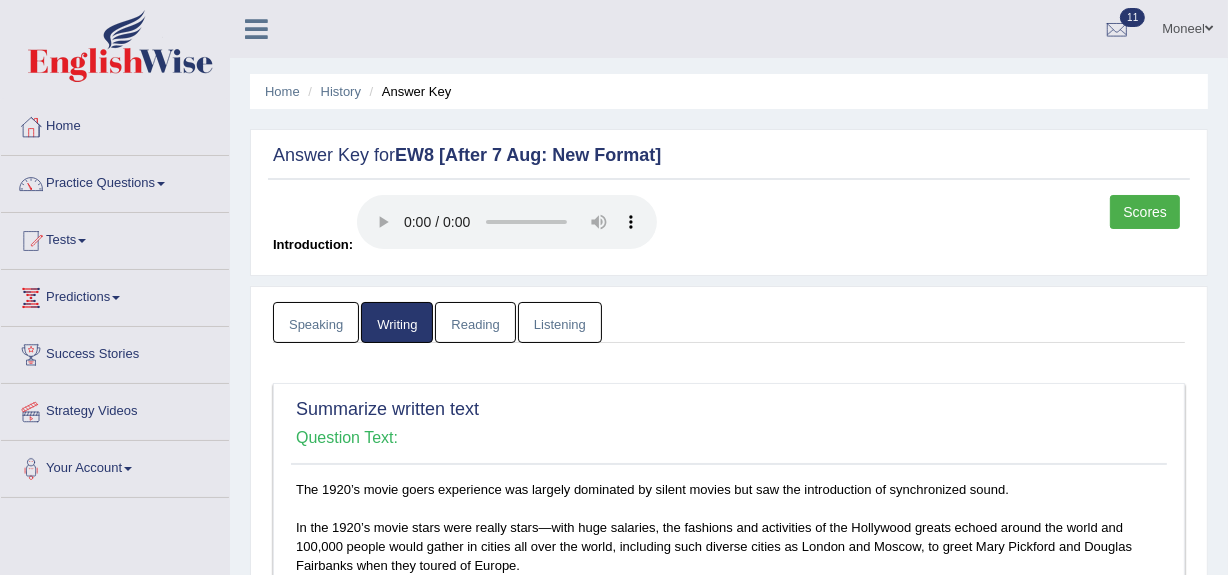 click on "Tests" at bounding box center [115, 238] 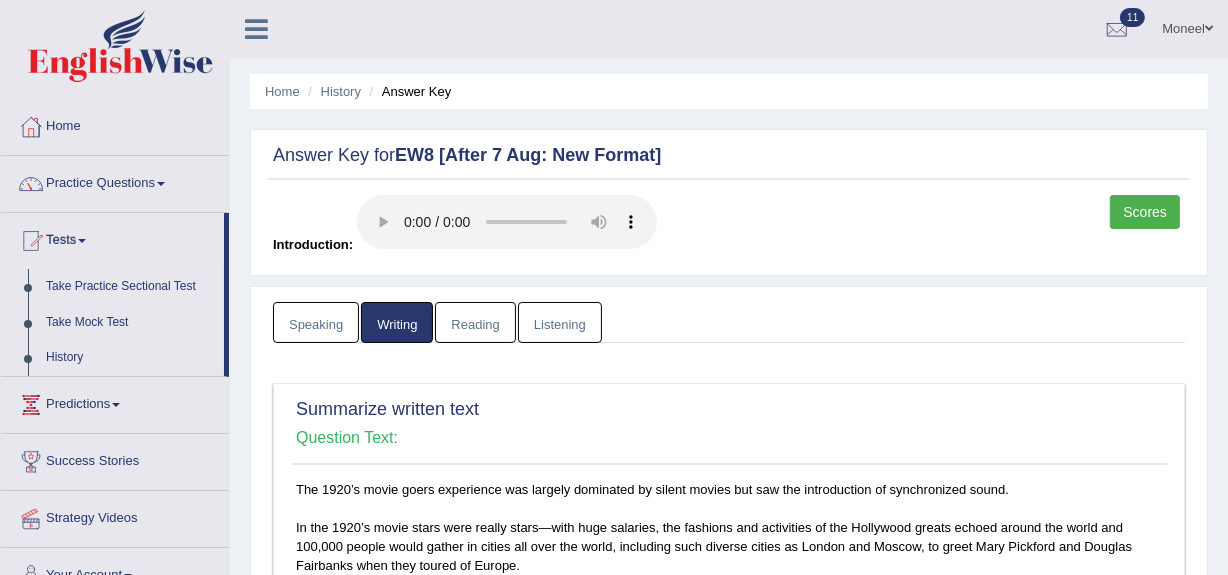click on "Tests" at bounding box center (112, 238) 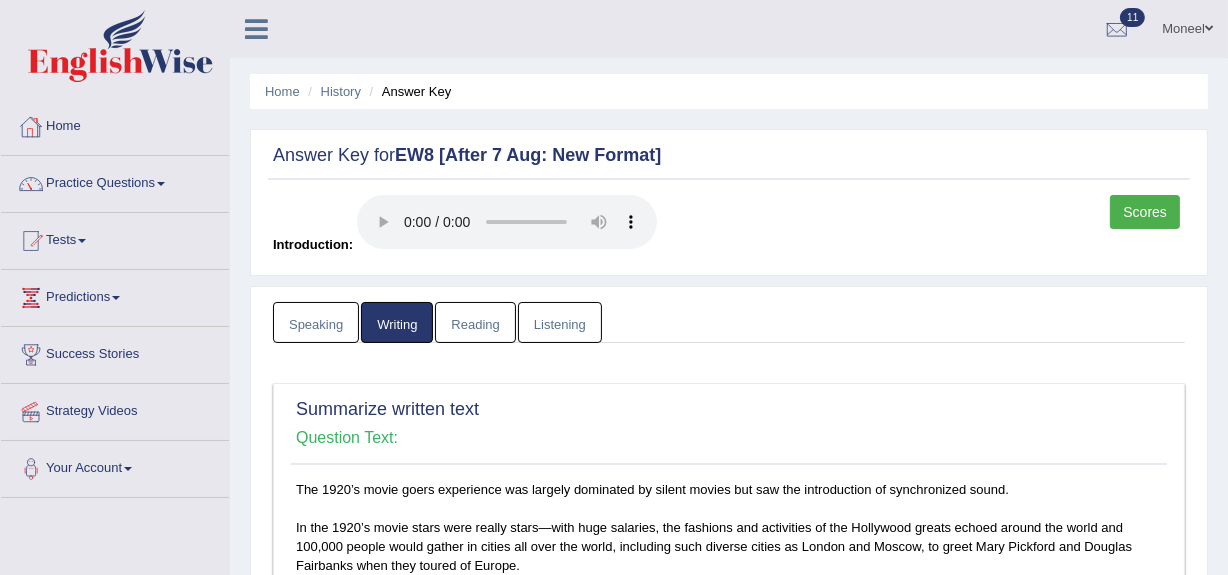 click on "Home" at bounding box center (115, 124) 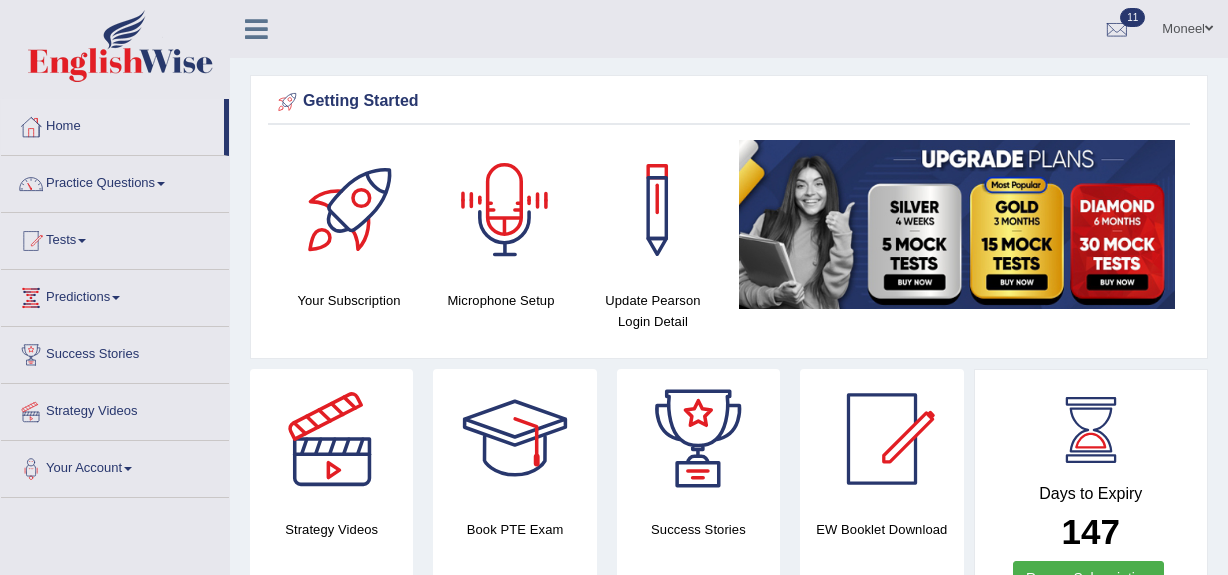 scroll, scrollTop: 0, scrollLeft: 0, axis: both 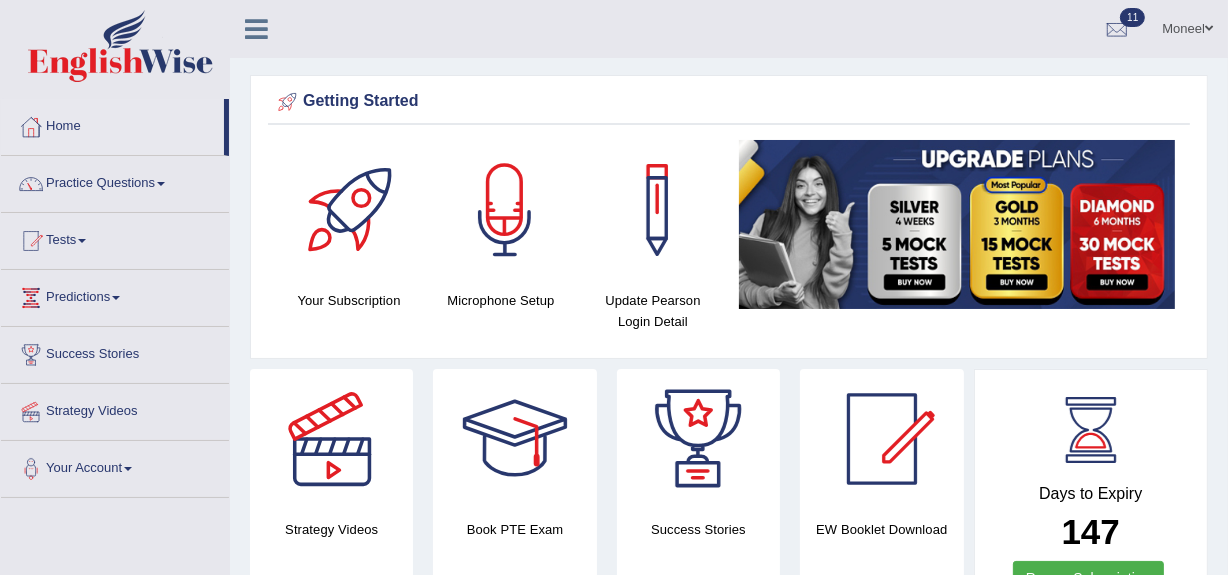 click on "Practice Questions" at bounding box center [115, 181] 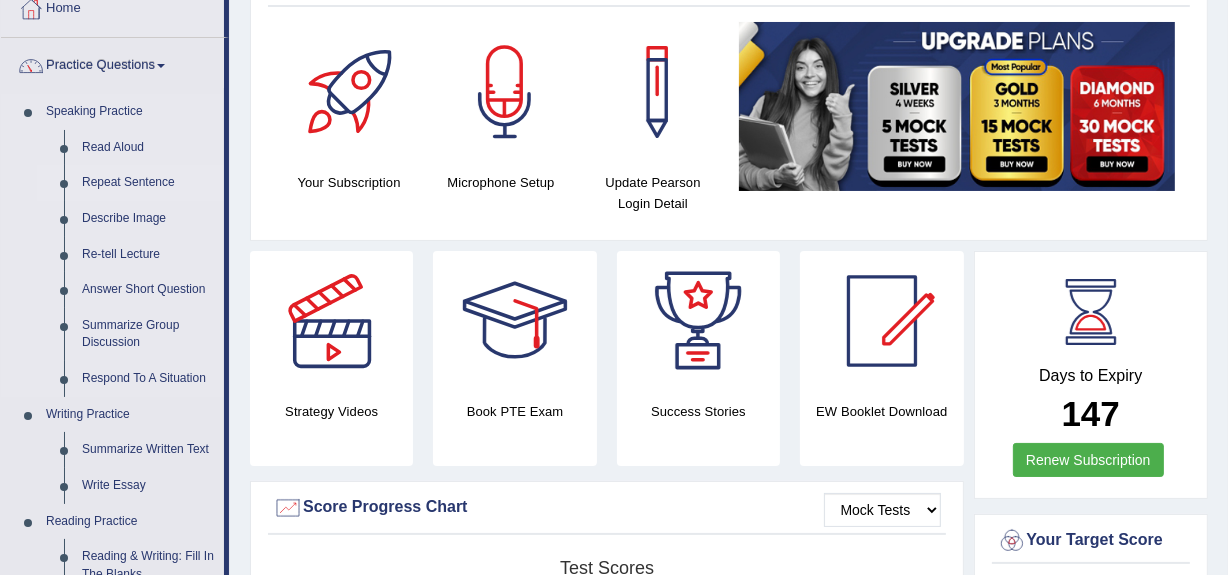 scroll, scrollTop: 119, scrollLeft: 0, axis: vertical 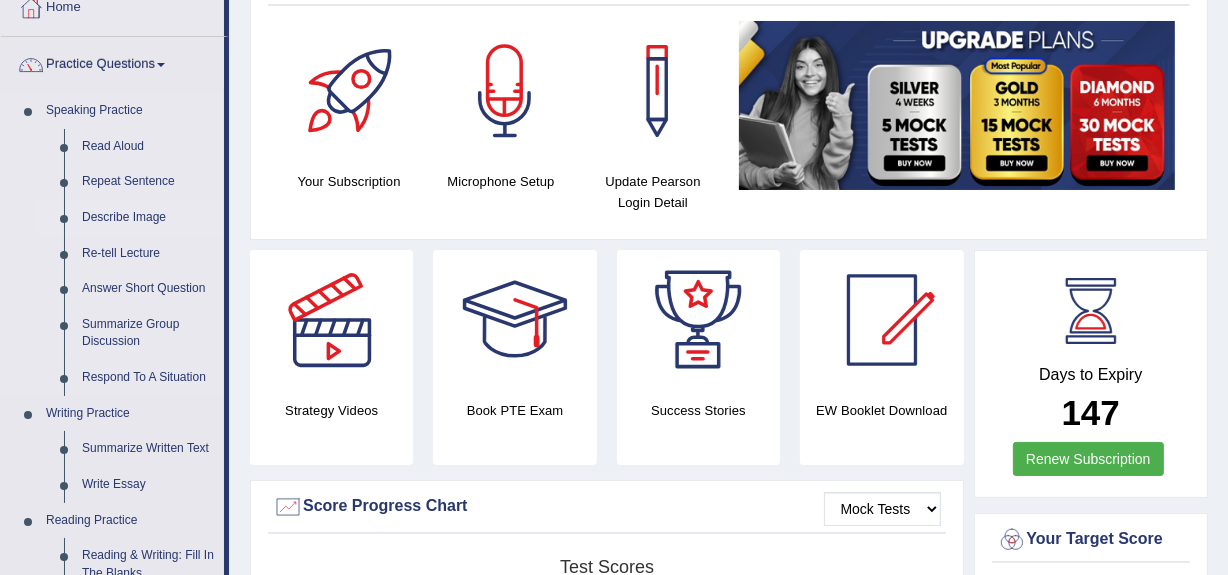 click on "Describe Image" at bounding box center [148, 218] 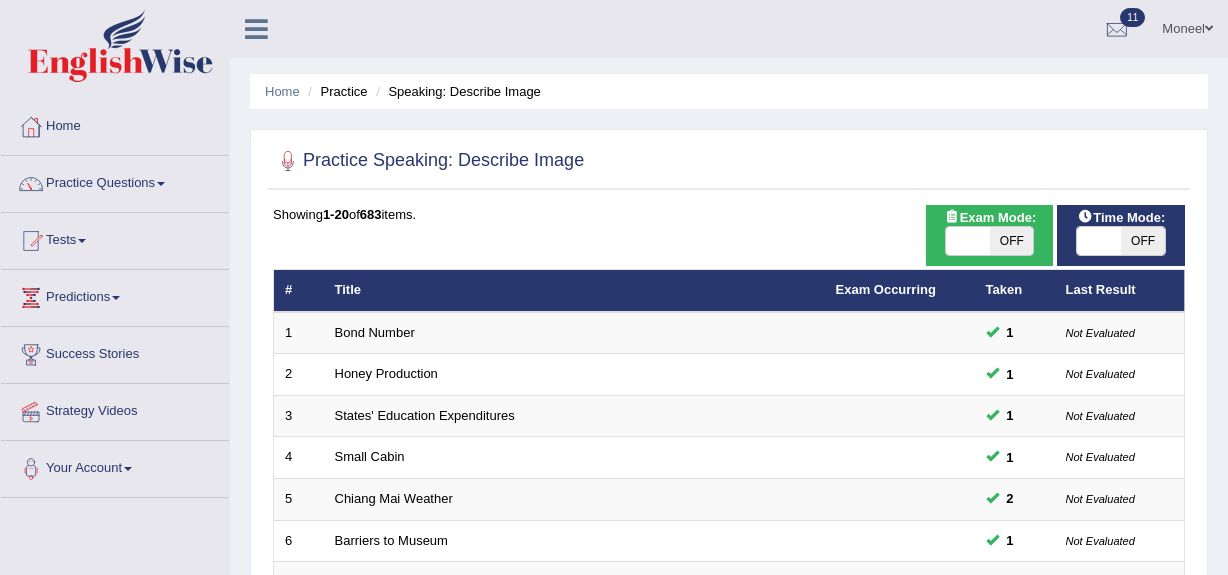 scroll, scrollTop: 0, scrollLeft: 0, axis: both 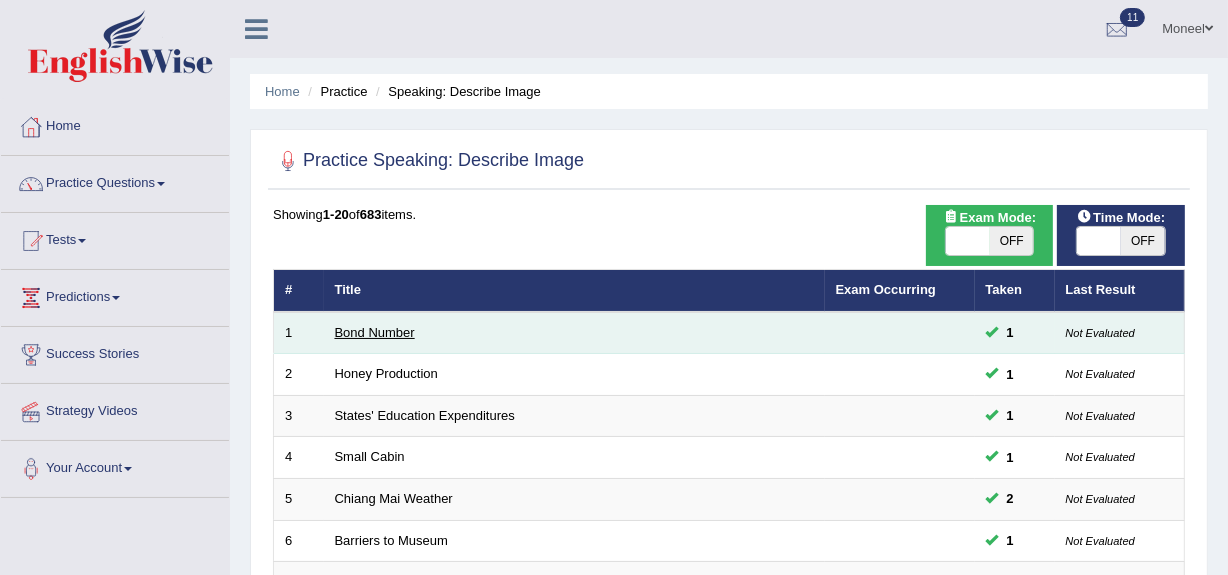 click on "Bond Number" at bounding box center (375, 332) 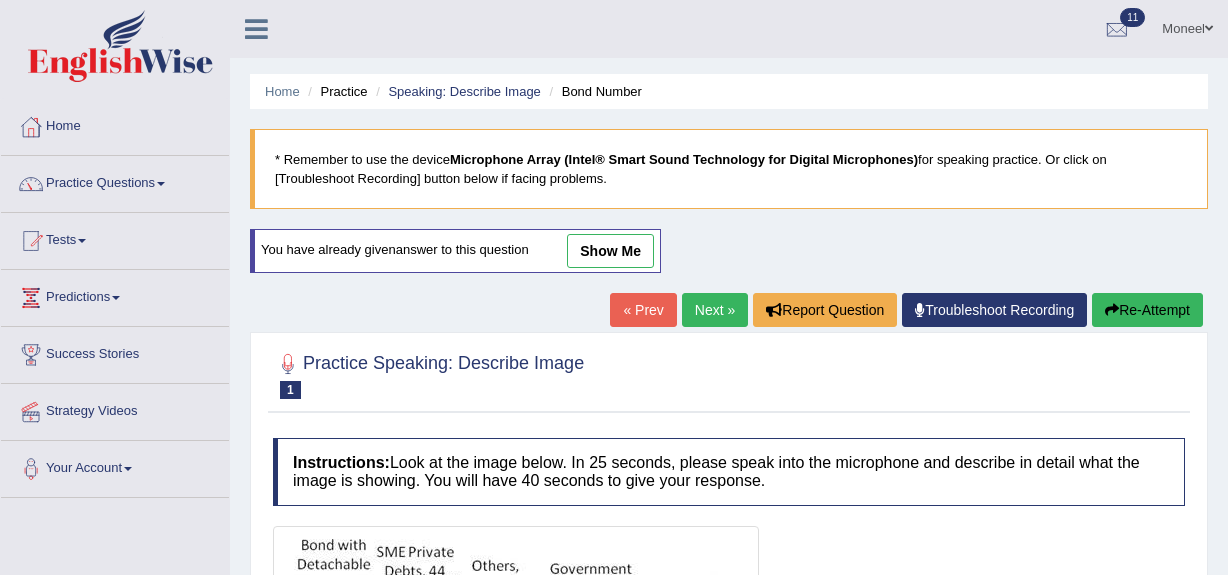 scroll, scrollTop: 0, scrollLeft: 0, axis: both 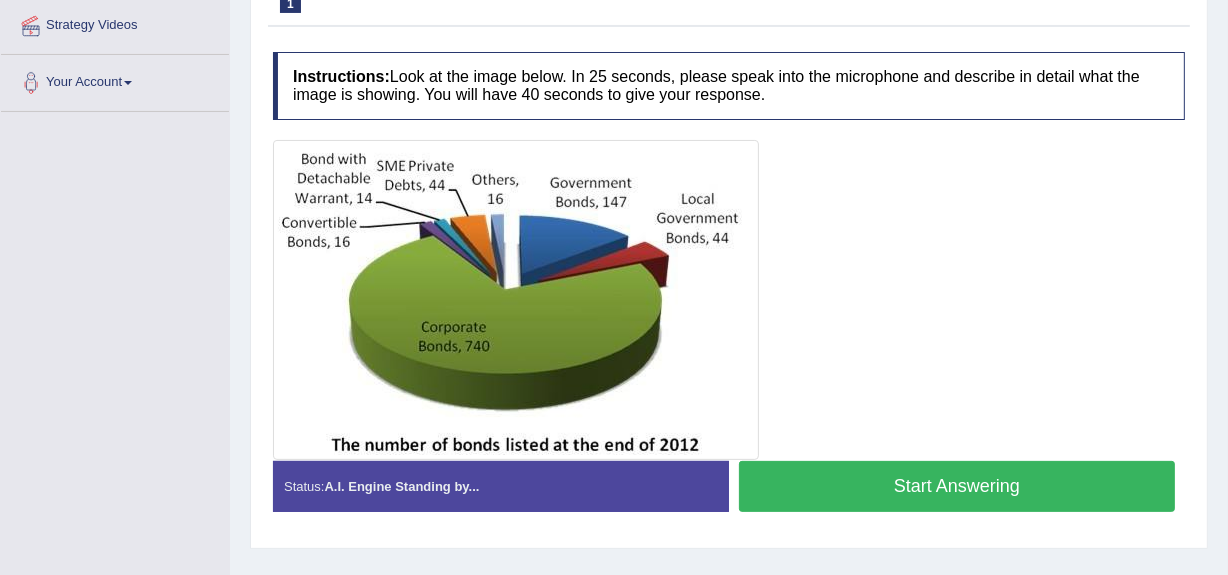 click on "Start Answering" at bounding box center (957, 486) 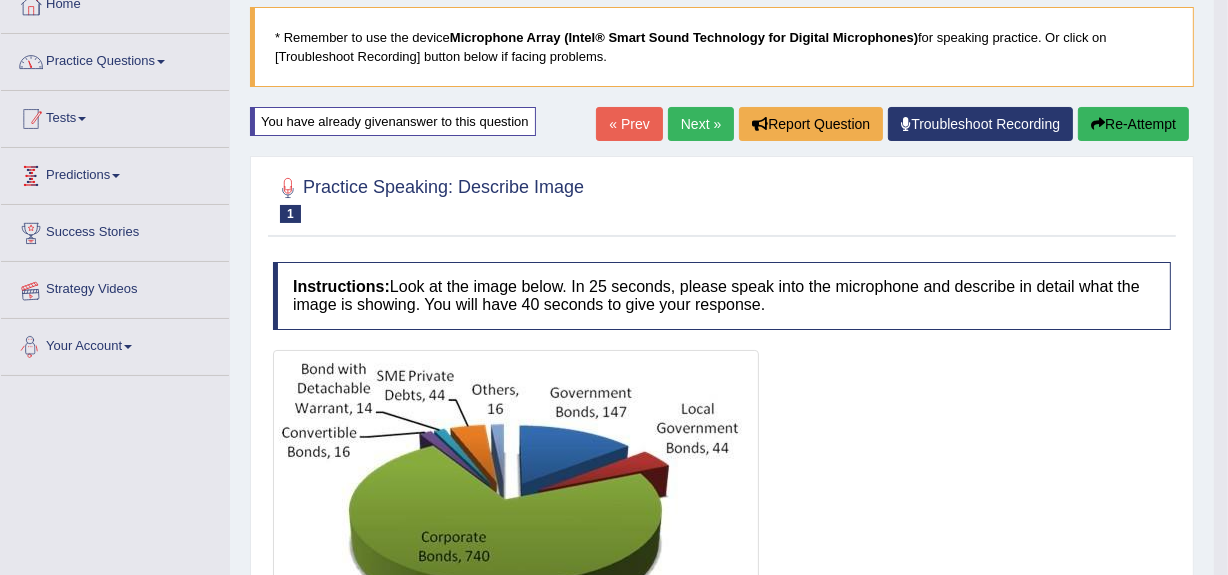 scroll, scrollTop: 0, scrollLeft: 0, axis: both 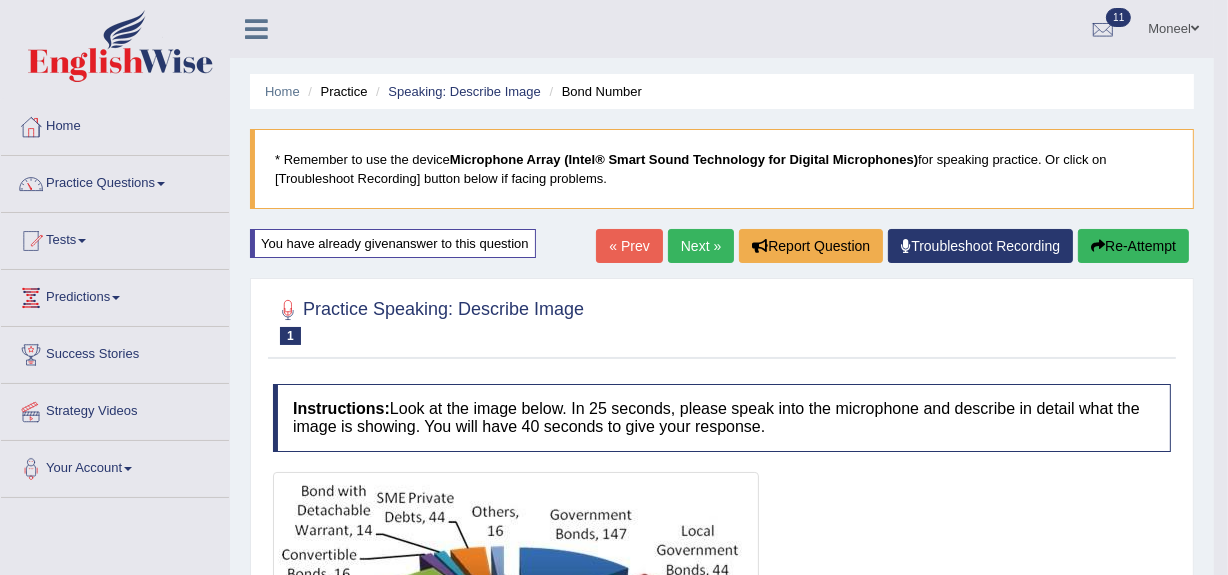 click on "Practice Questions" at bounding box center [115, 181] 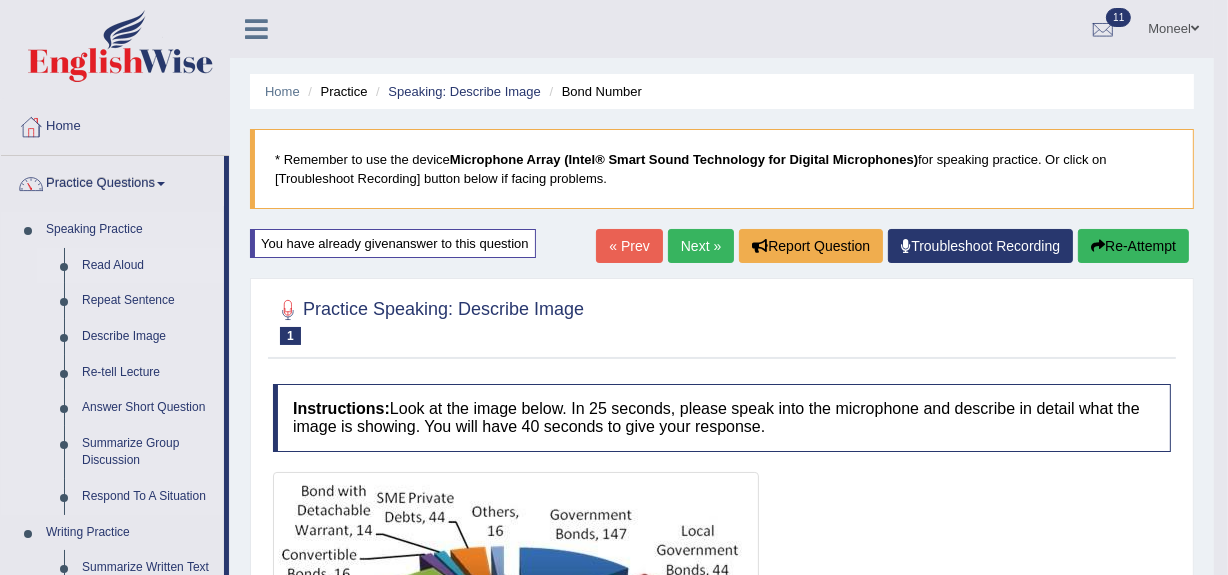 click on "Read Aloud" at bounding box center [148, 266] 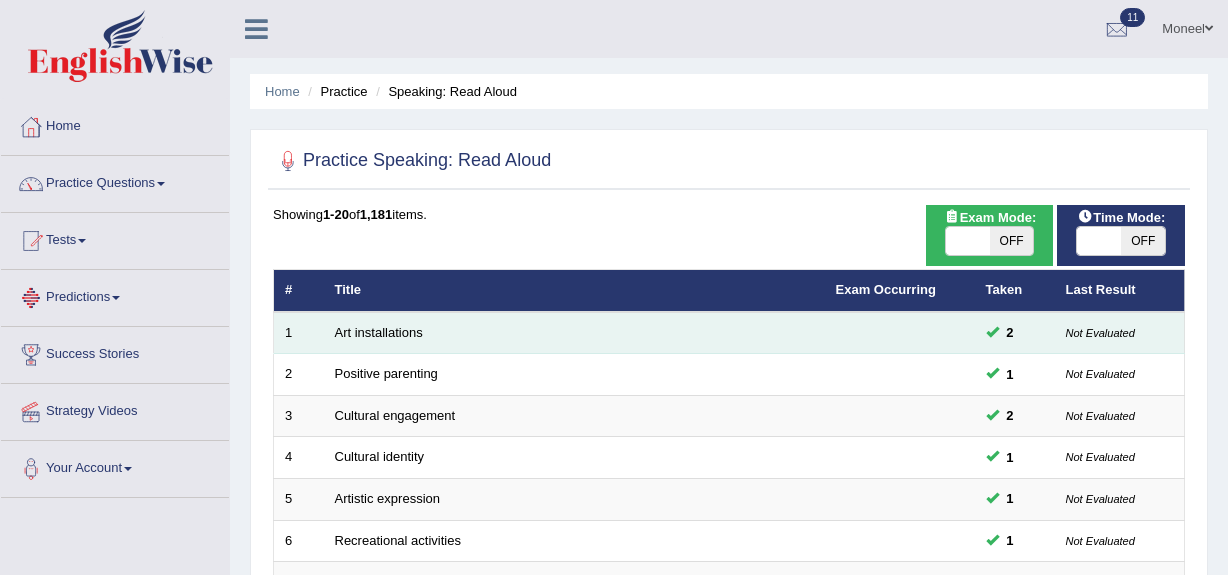scroll, scrollTop: 0, scrollLeft: 0, axis: both 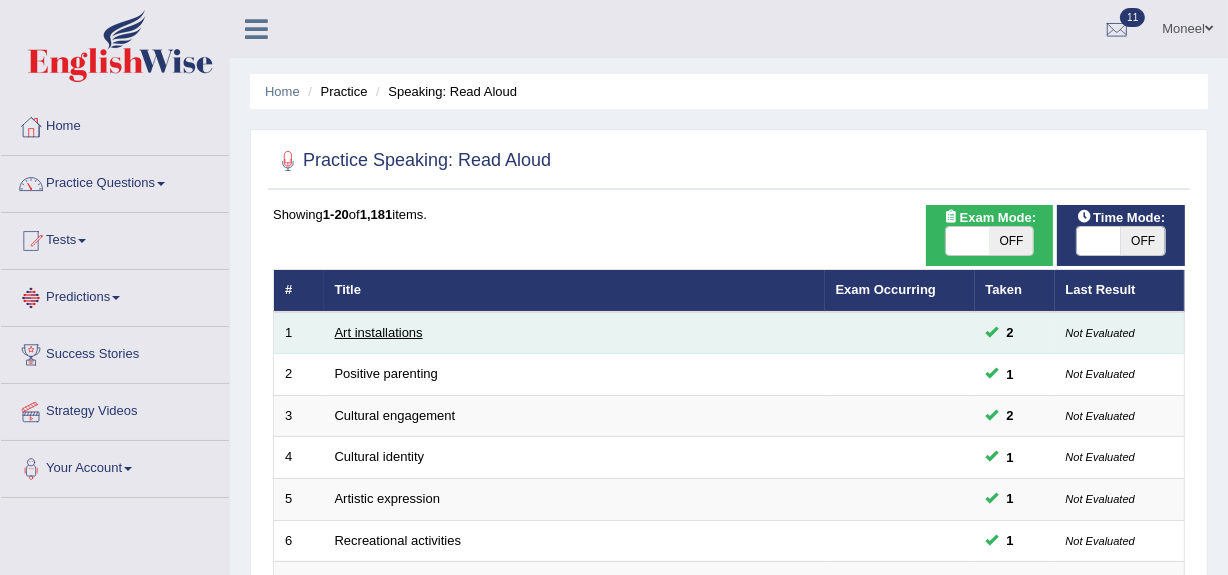 click on "Art installations" at bounding box center [379, 332] 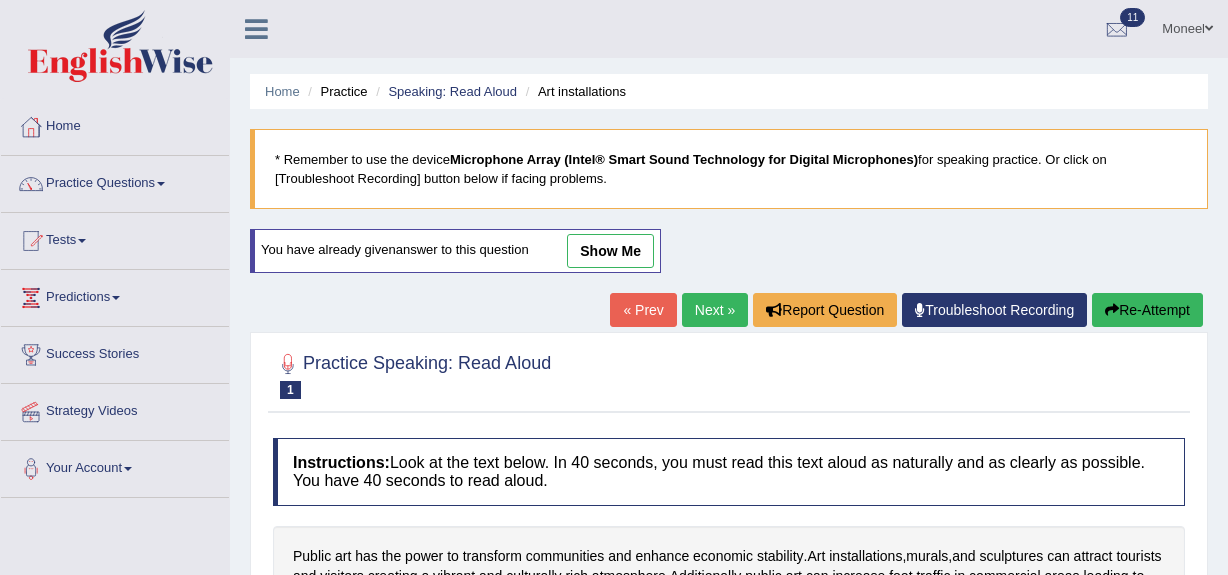 scroll, scrollTop: 0, scrollLeft: 0, axis: both 